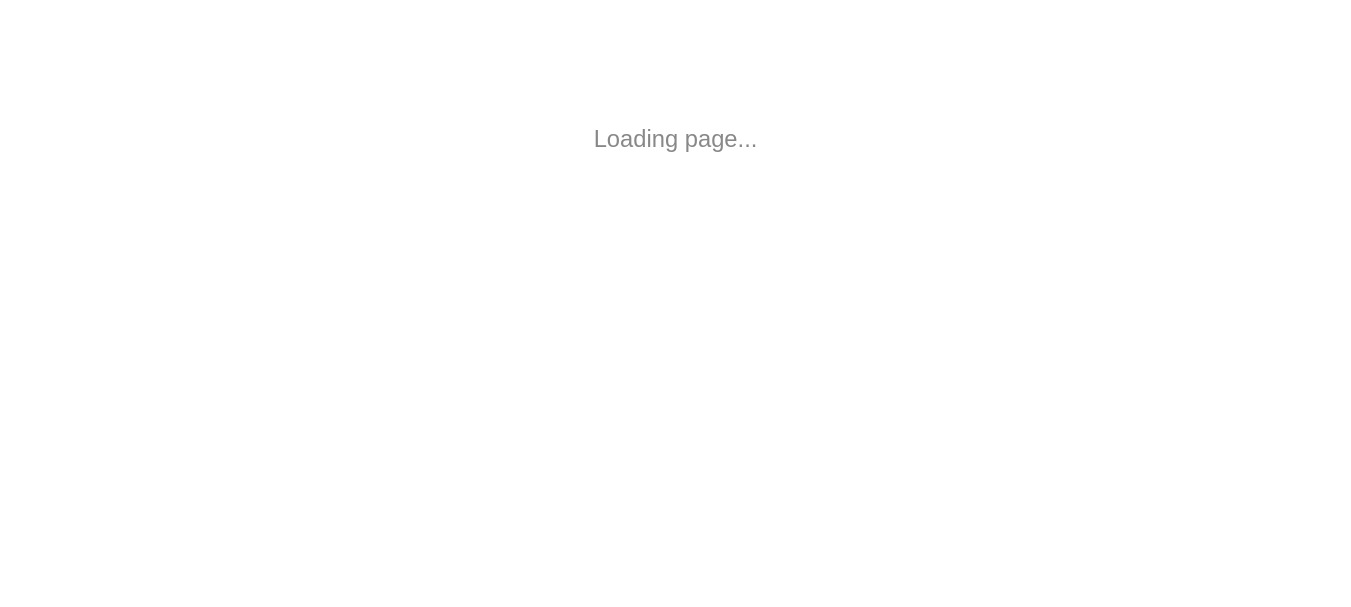 scroll, scrollTop: 0, scrollLeft: 0, axis: both 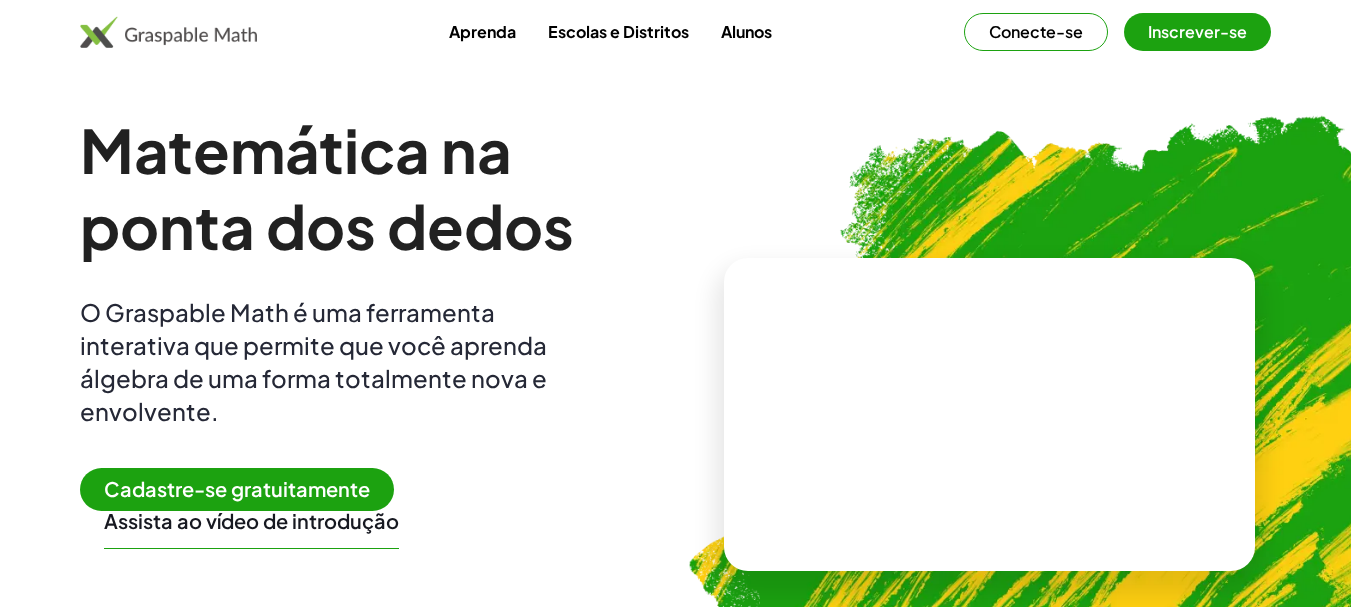 click on "Aprenda" at bounding box center [482, 31] 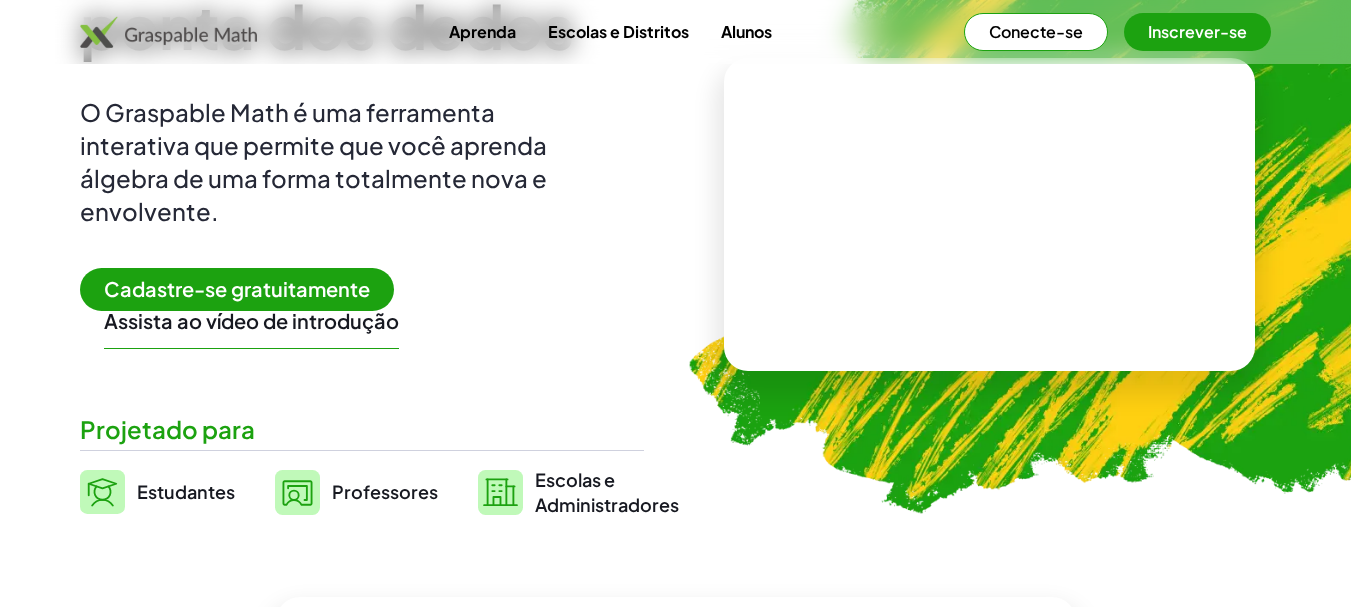 scroll, scrollTop: 400, scrollLeft: 0, axis: vertical 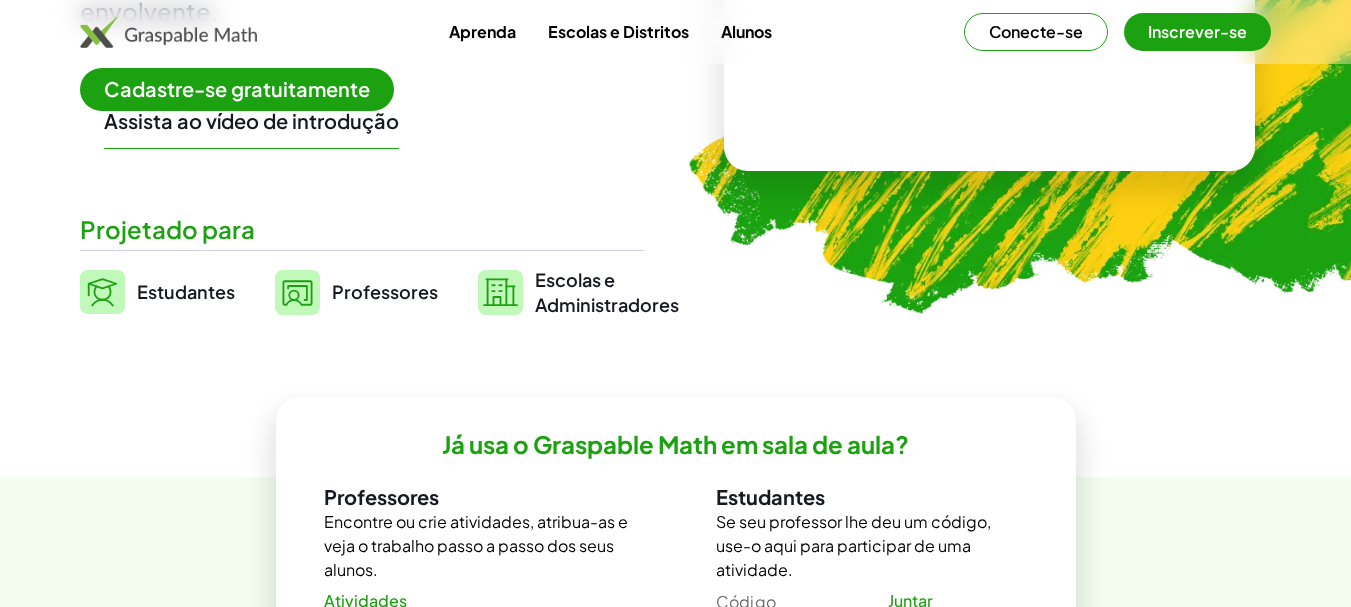 click on "Estudantes" at bounding box center [186, 291] 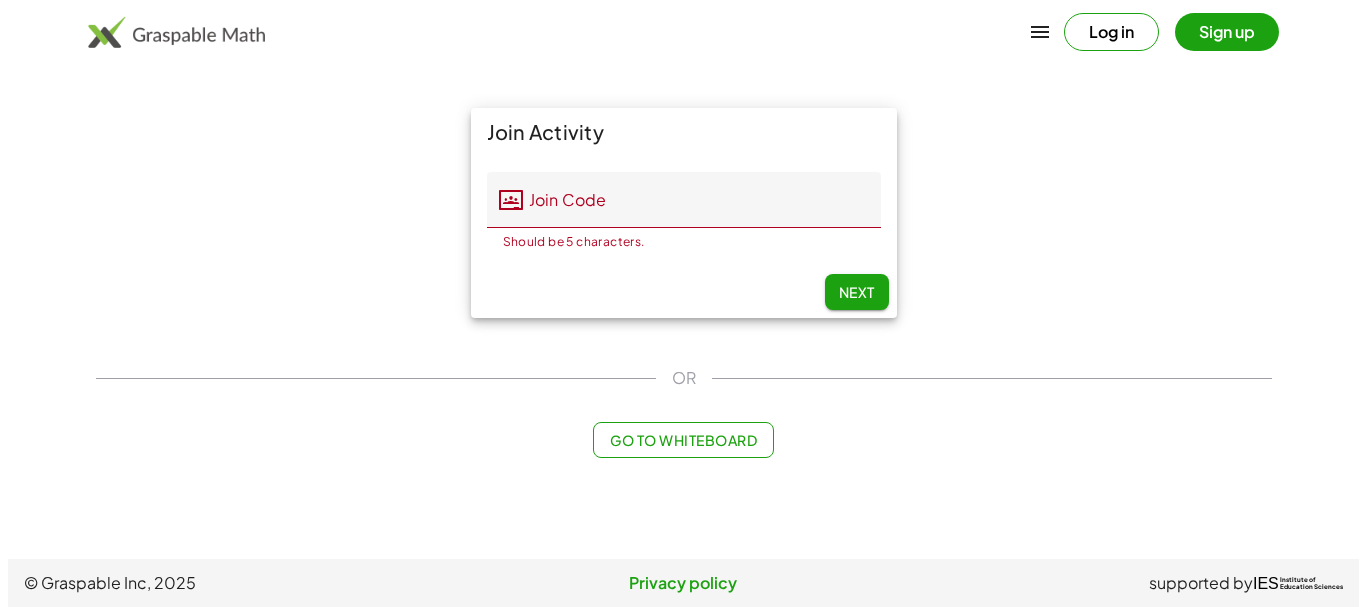 scroll, scrollTop: 0, scrollLeft: 0, axis: both 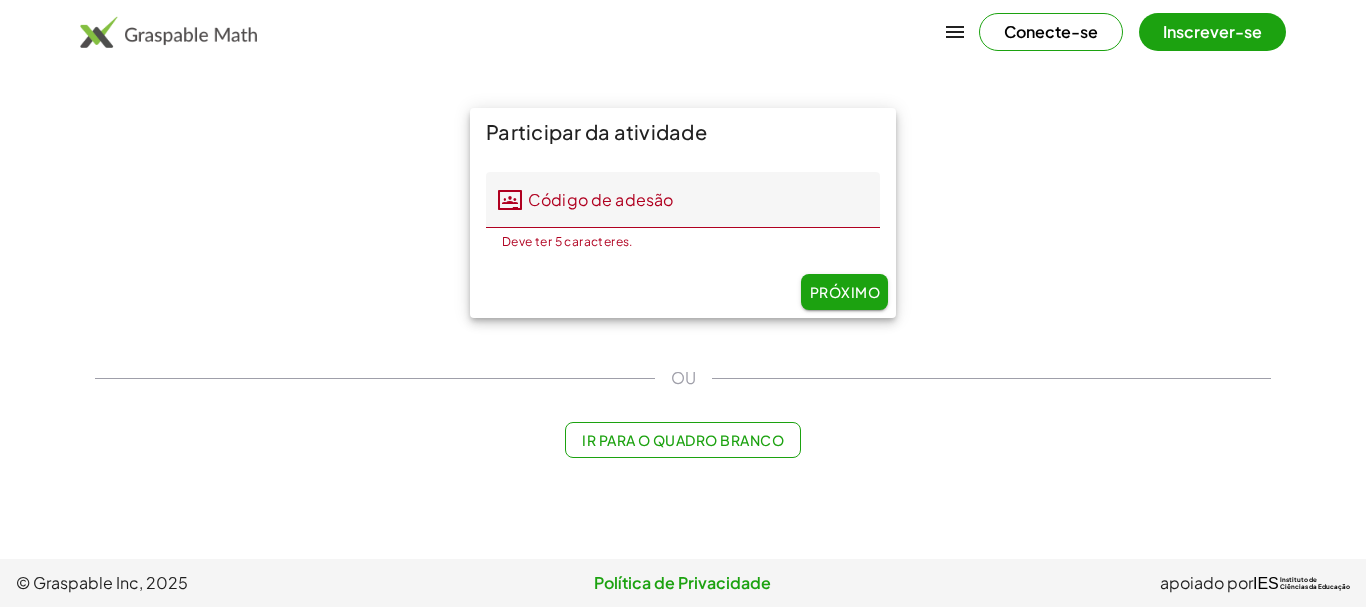 click on "Participar da atividade Código de adesão Código de adesão Deve ter 5 caracteres. 0/5 Próximo" at bounding box center (683, 213) 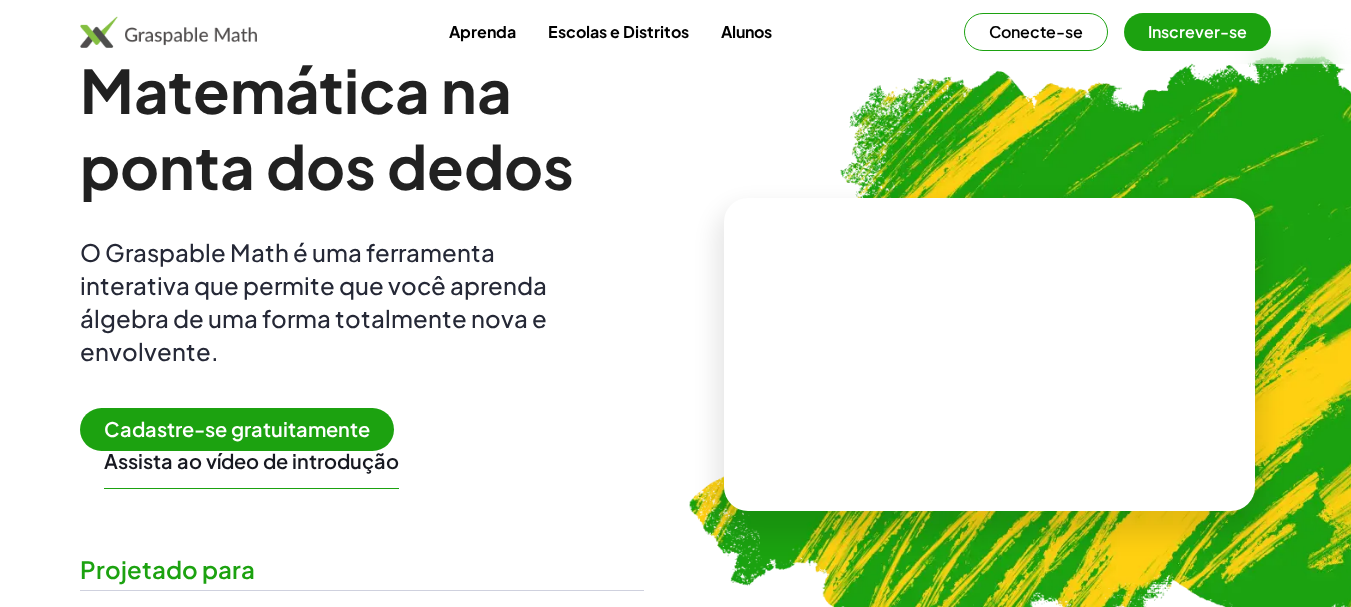 scroll, scrollTop: 0, scrollLeft: 0, axis: both 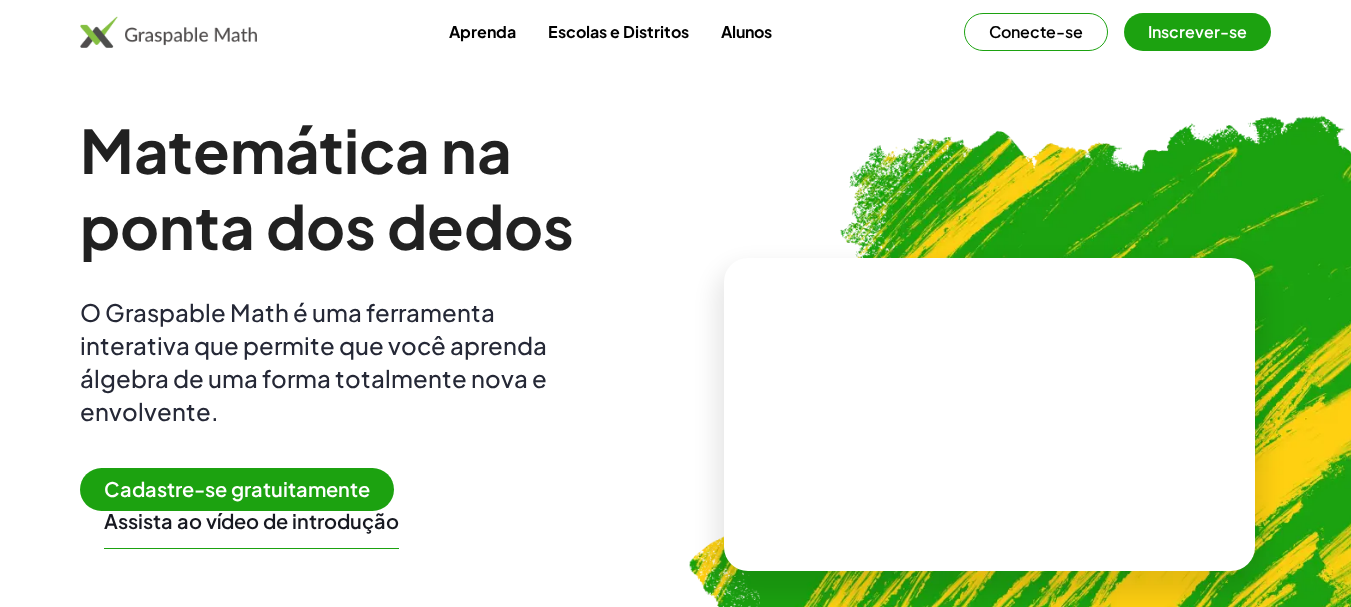 click on "Aprenda" at bounding box center [482, 31] 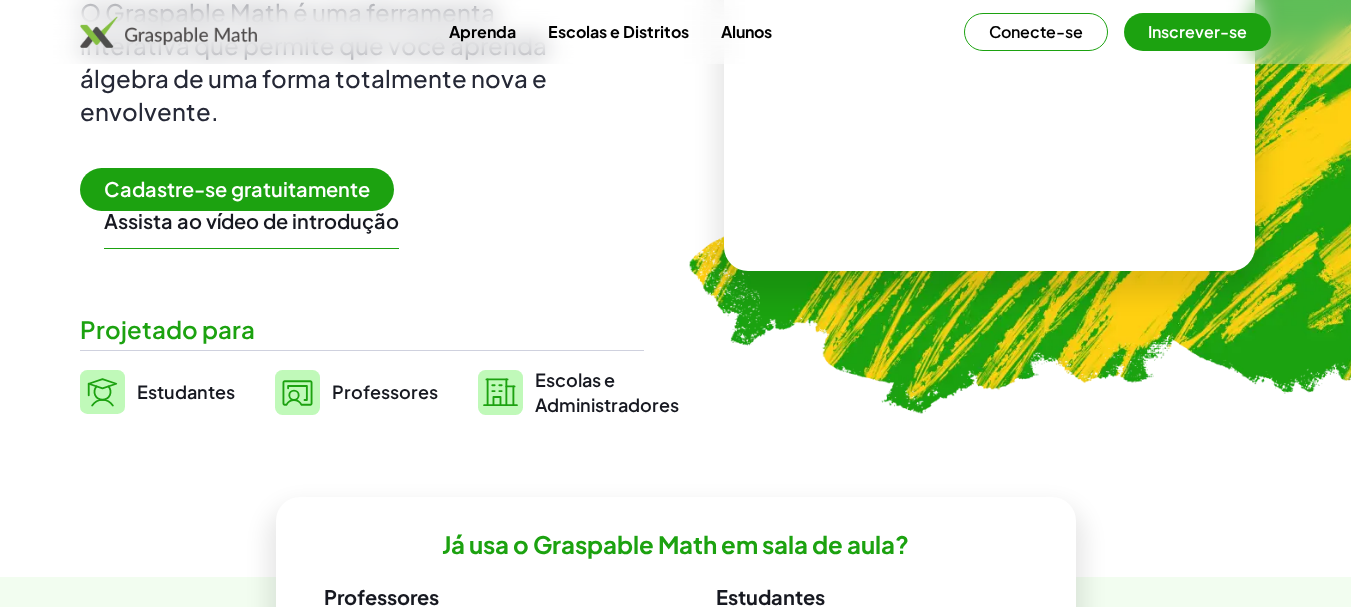 click on "Projetado para" at bounding box center (362, 329) 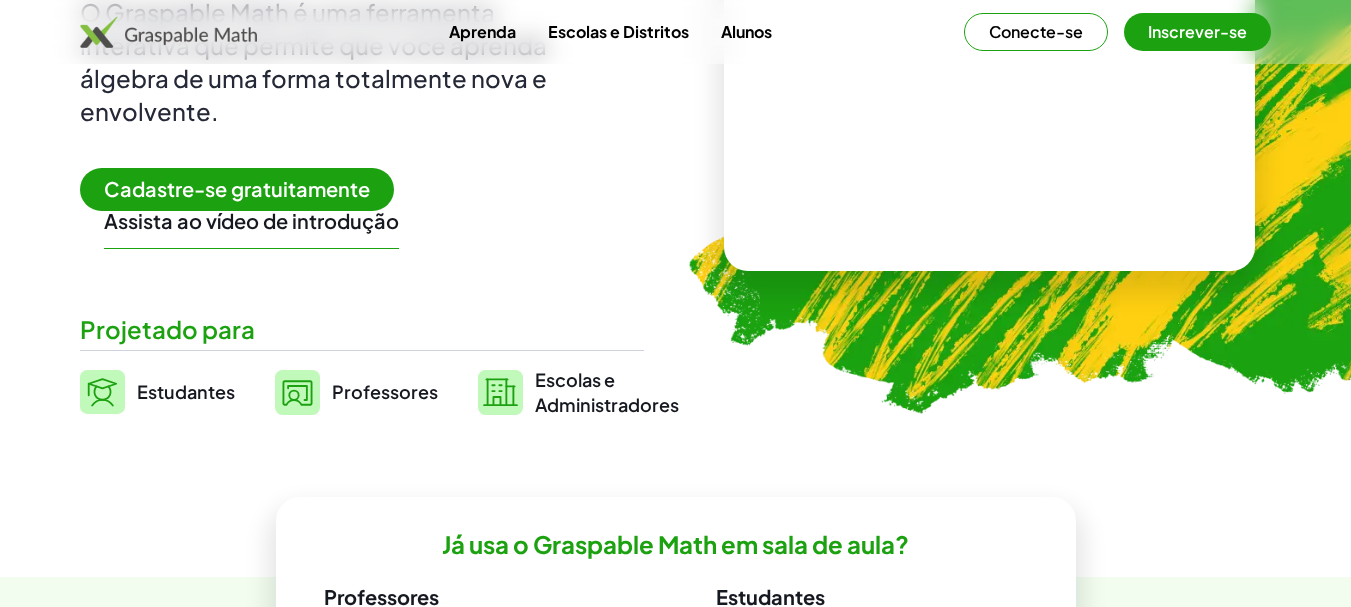click on "Professores" at bounding box center [385, 391] 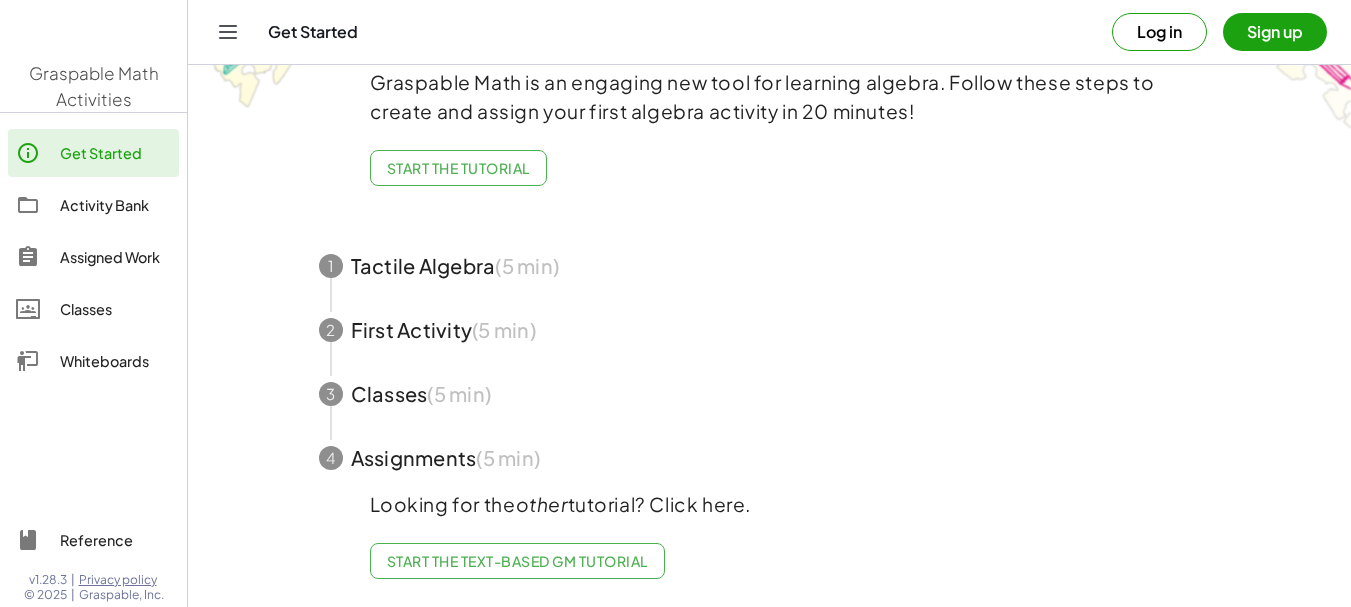 click at bounding box center [770, 266] 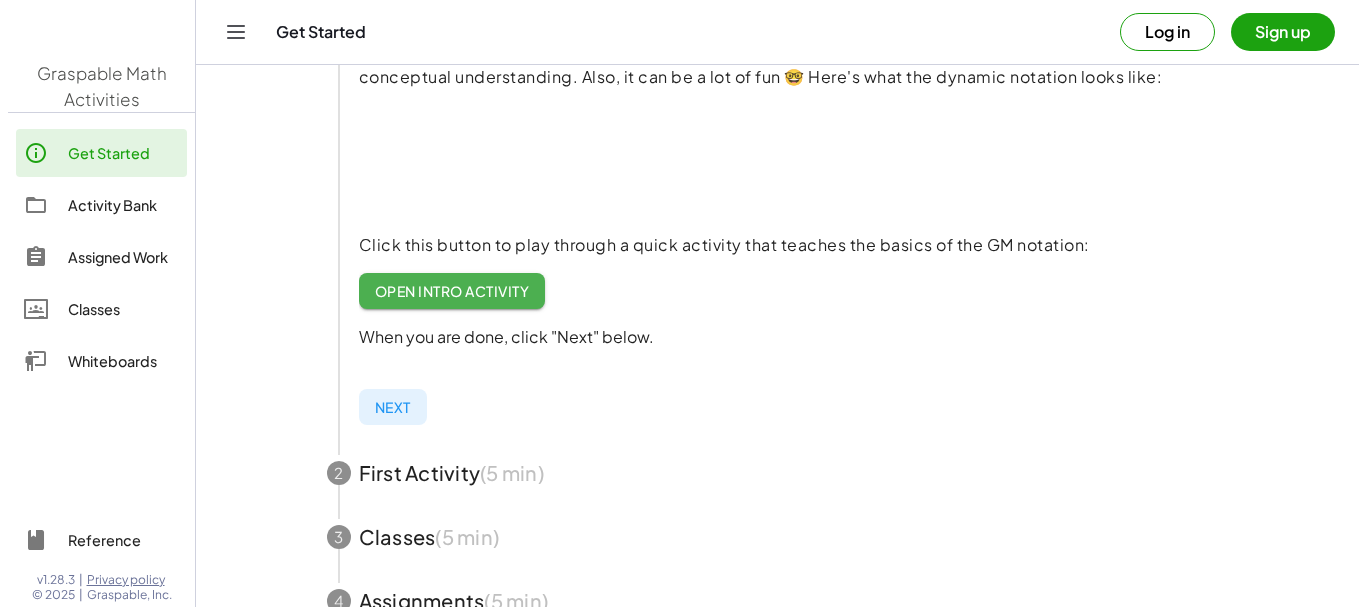scroll, scrollTop: 0, scrollLeft: 0, axis: both 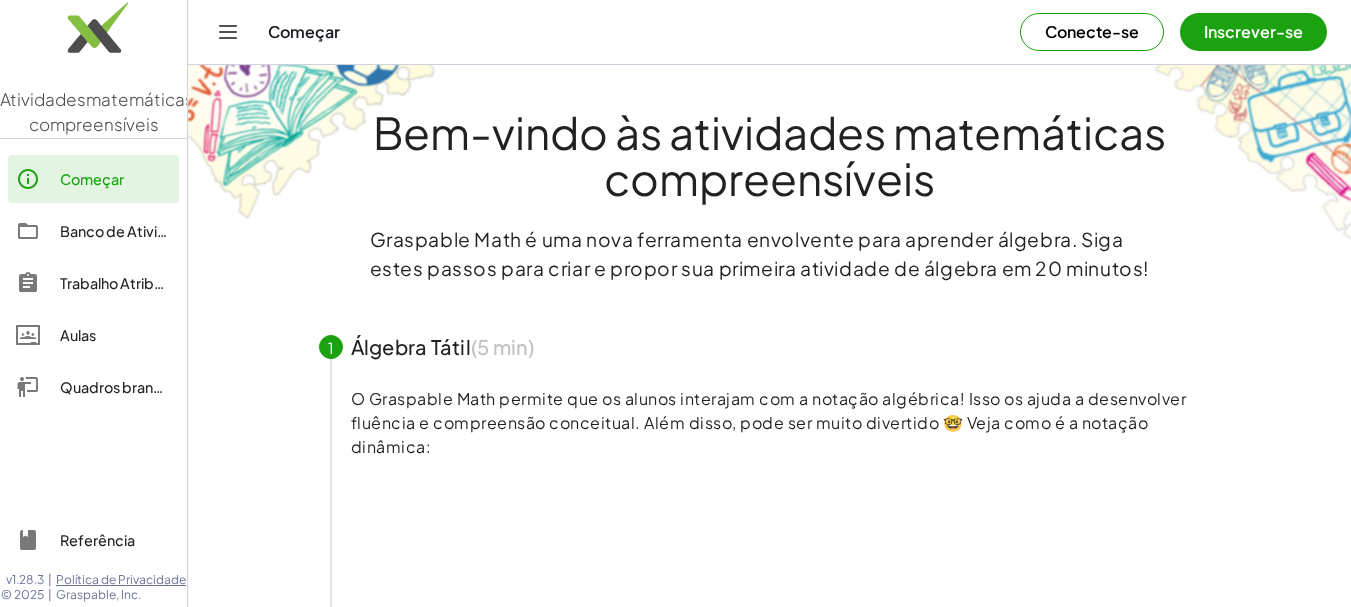 click on "Quadros brancos" 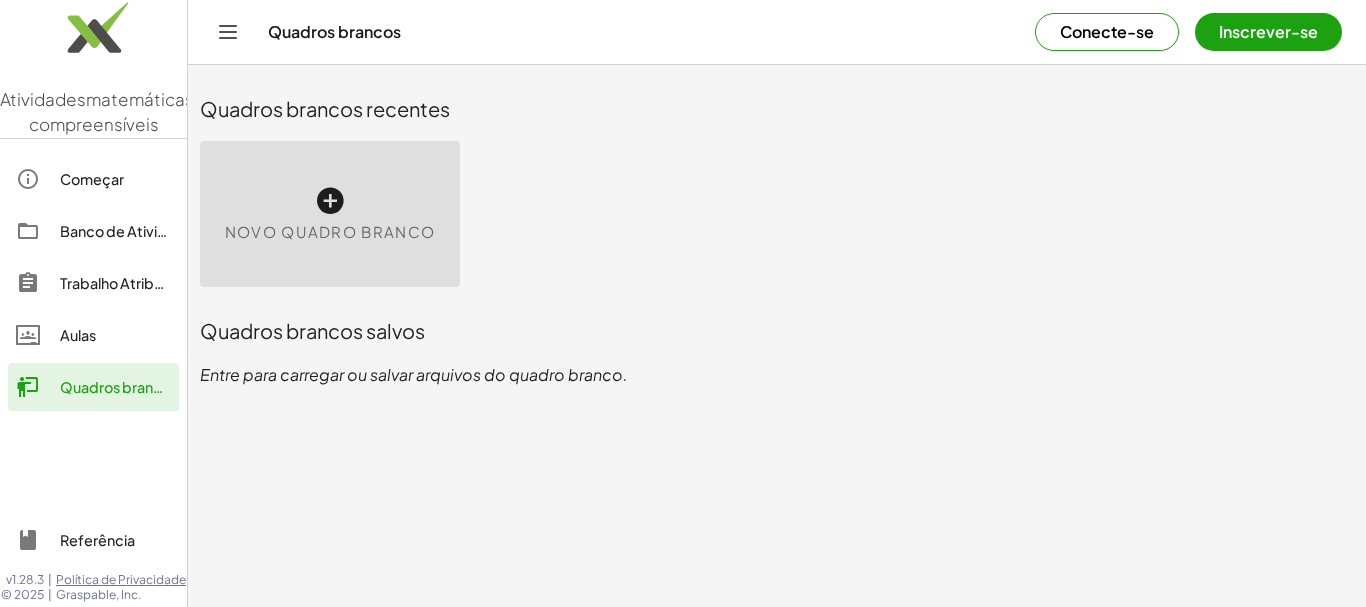 click on "Novo quadro branco" at bounding box center [330, 214] 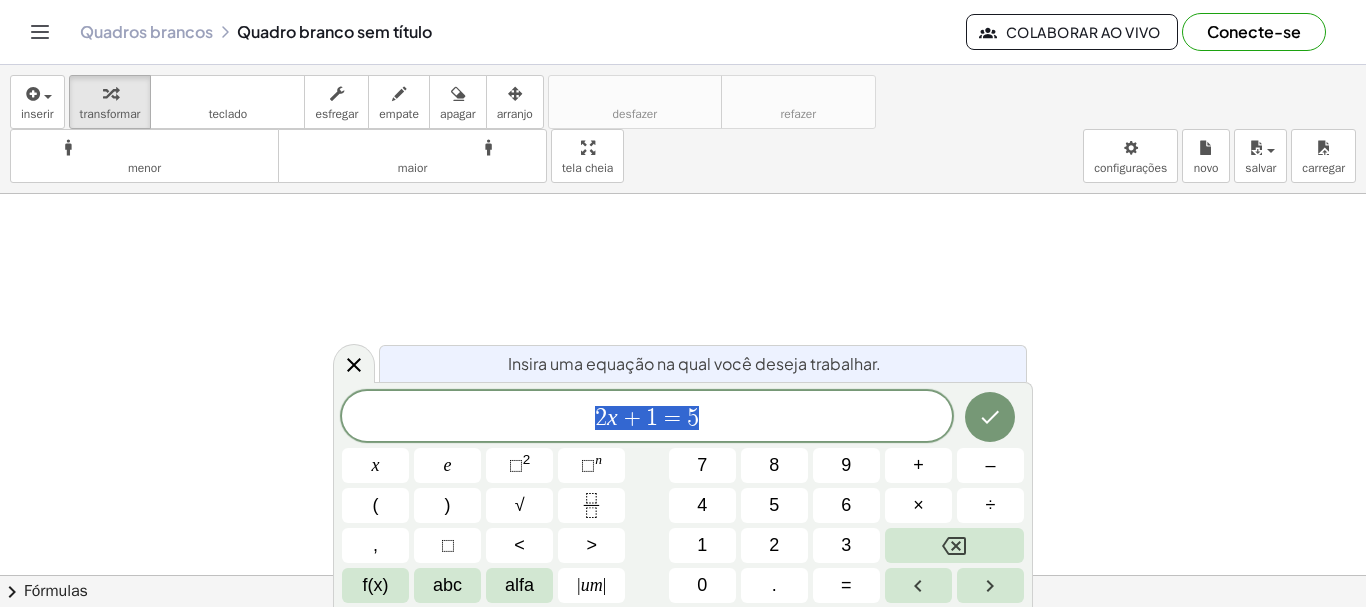 click on "2 x + 1 = 5" at bounding box center [647, 418] 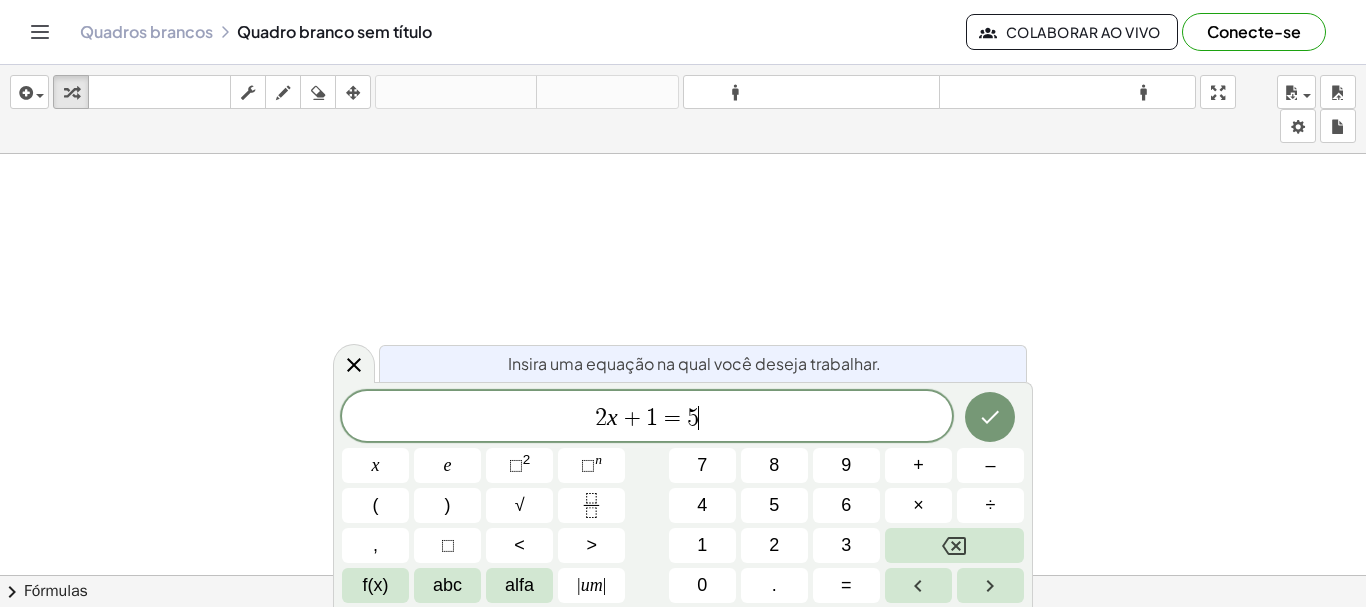 click on "2 x + 1 = 5 ​" at bounding box center (647, 418) 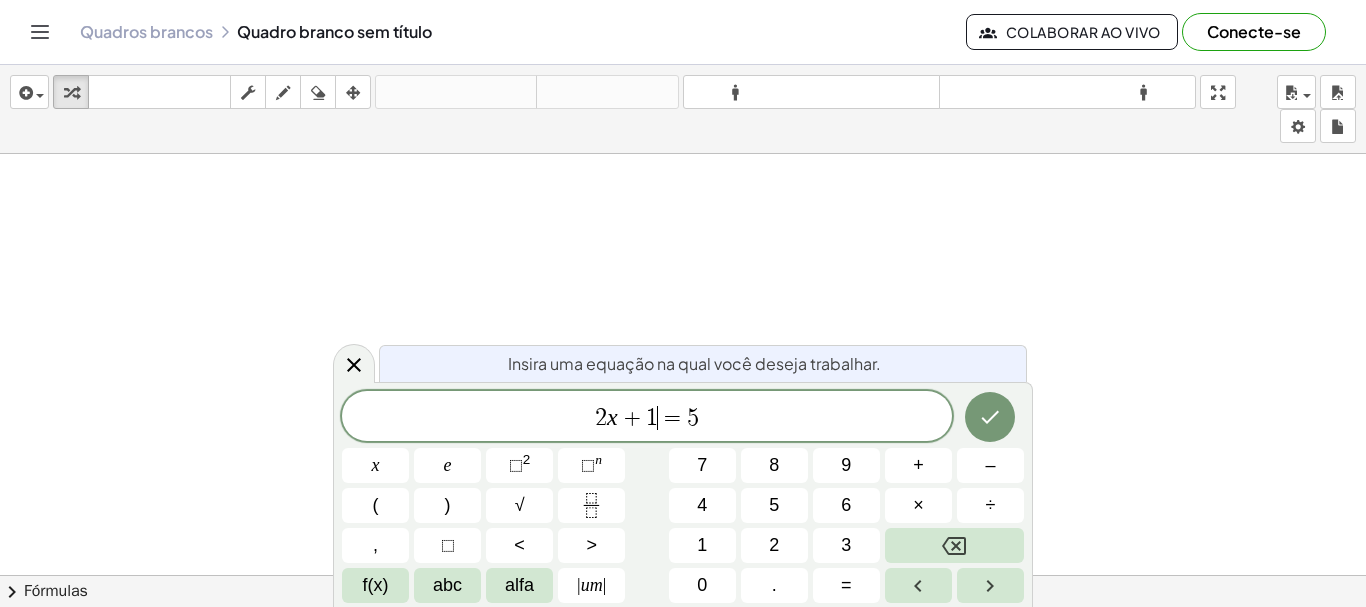 click on "1" at bounding box center (652, 418) 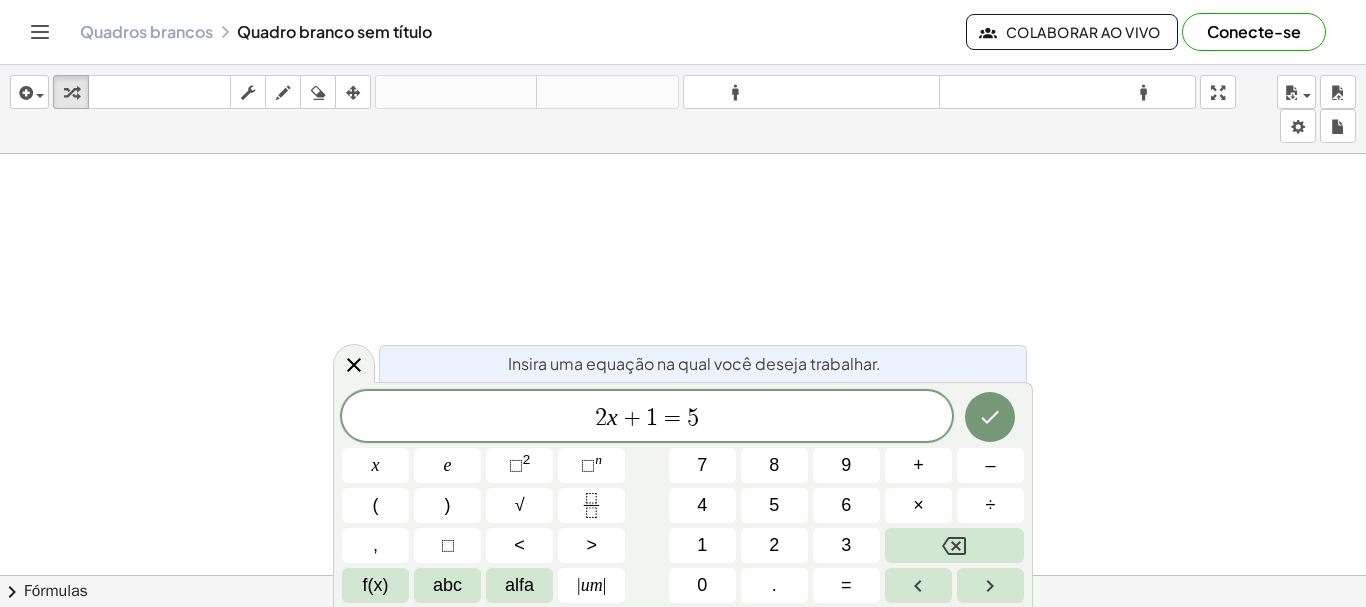 click on "2 x + 1 ​ = 5" at bounding box center [647, 418] 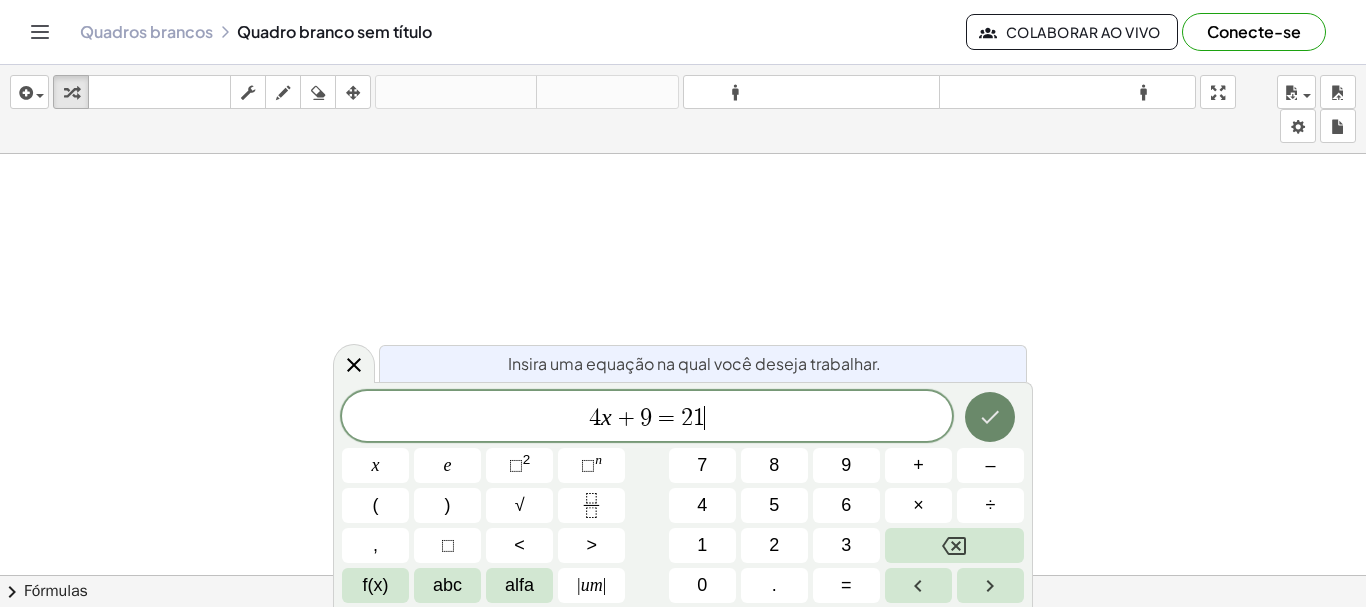 click 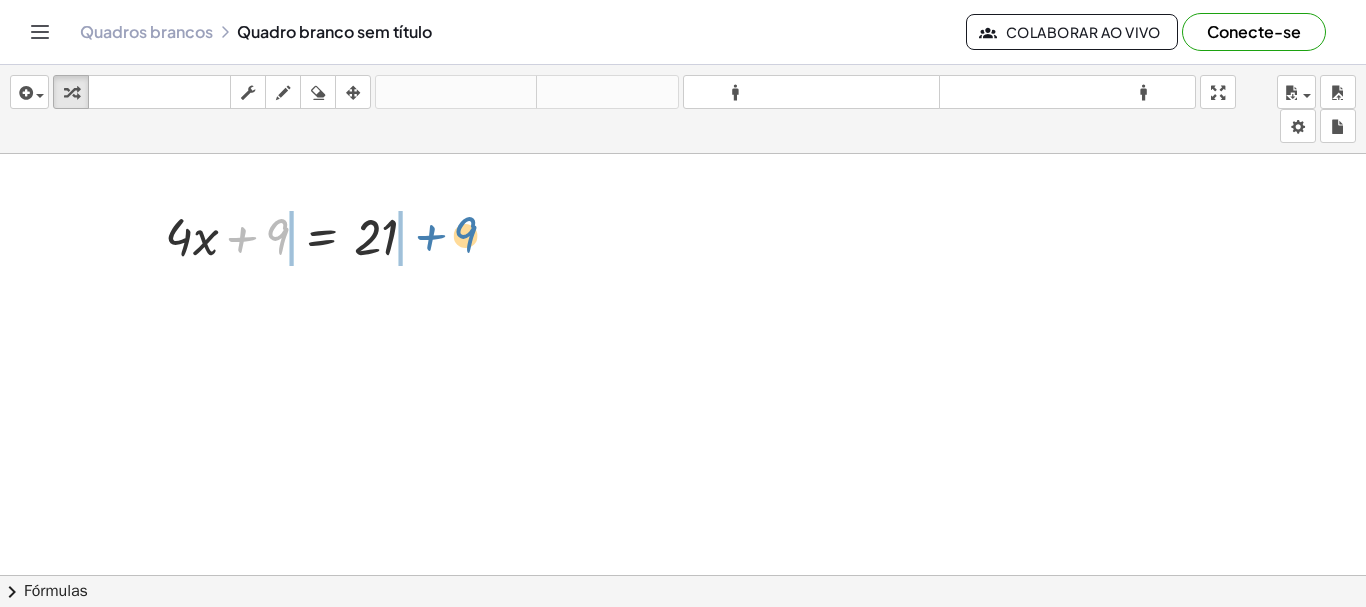 drag, startPoint x: 276, startPoint y: 241, endPoint x: 465, endPoint y: 239, distance: 189.01057 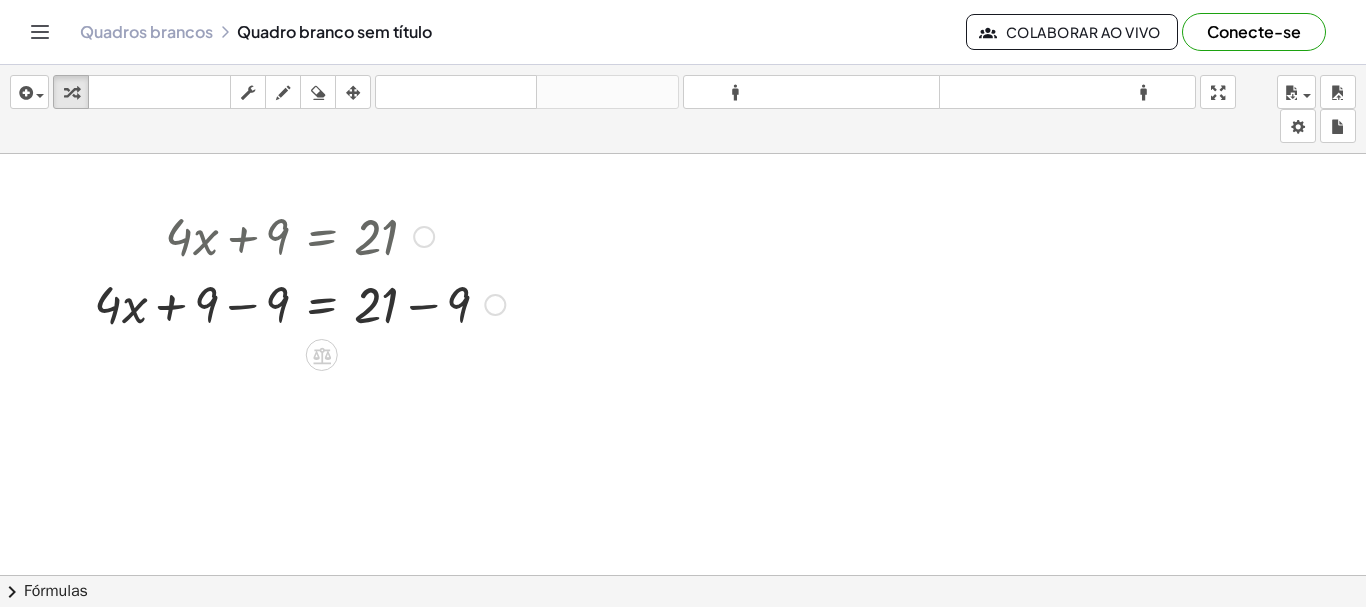 click at bounding box center (299, 303) 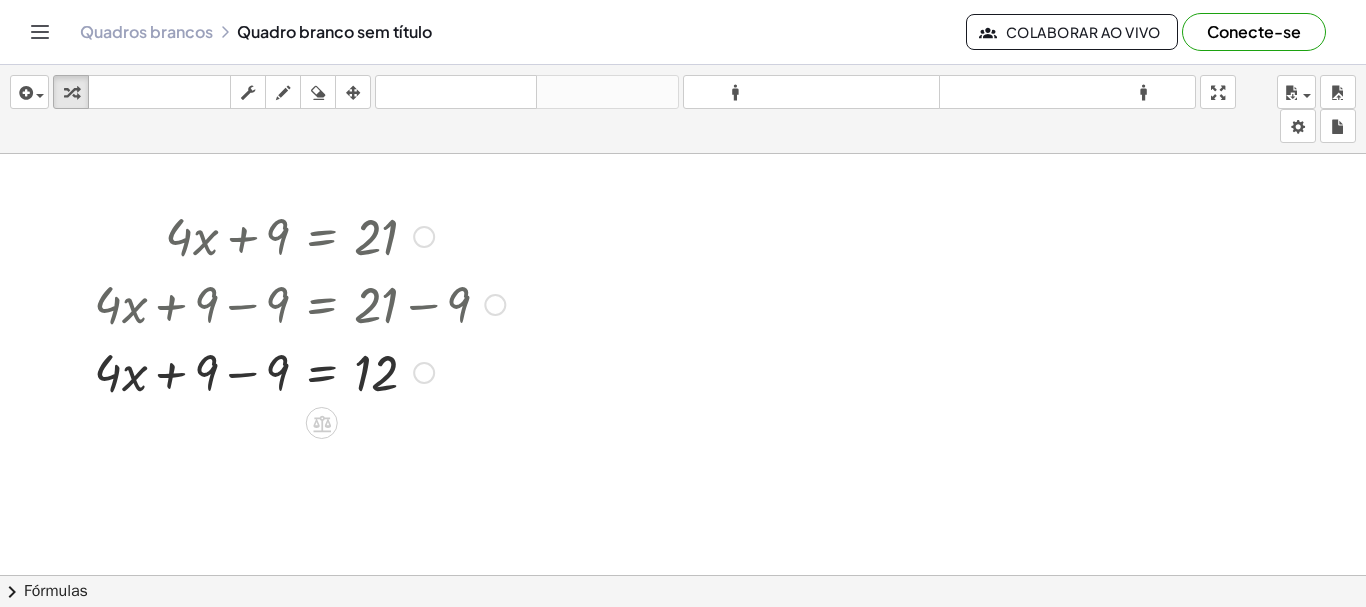 click at bounding box center [299, 371] 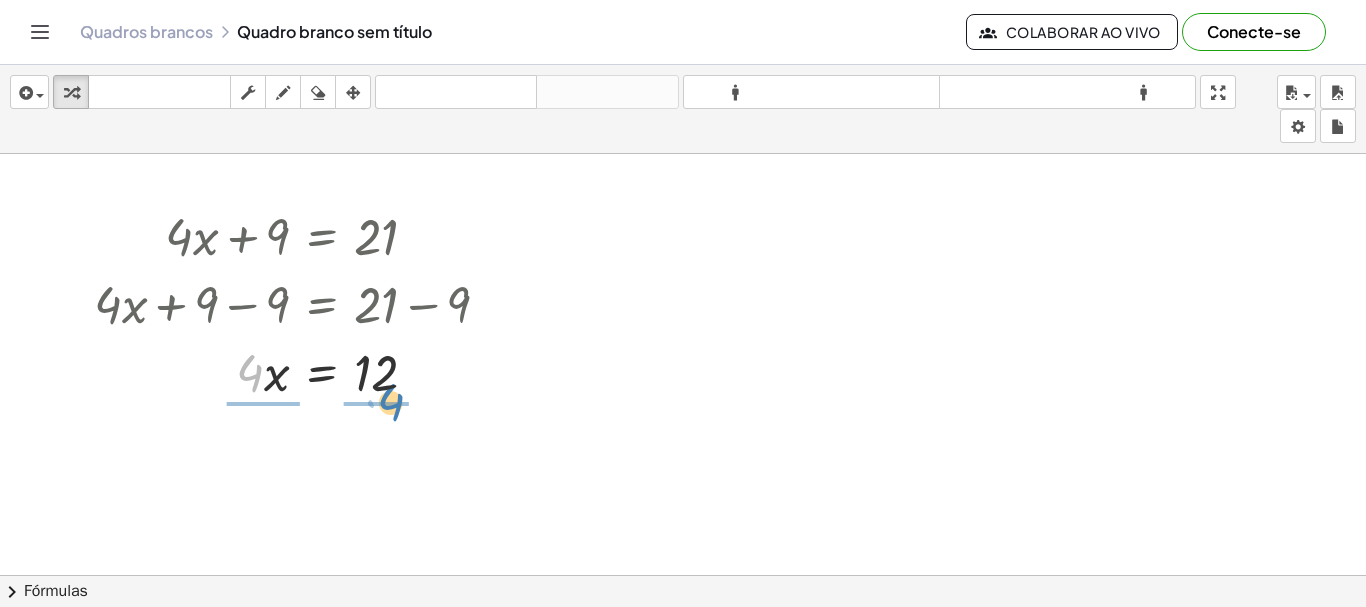 drag, startPoint x: 252, startPoint y: 401, endPoint x: 400, endPoint y: 404, distance: 148.0304 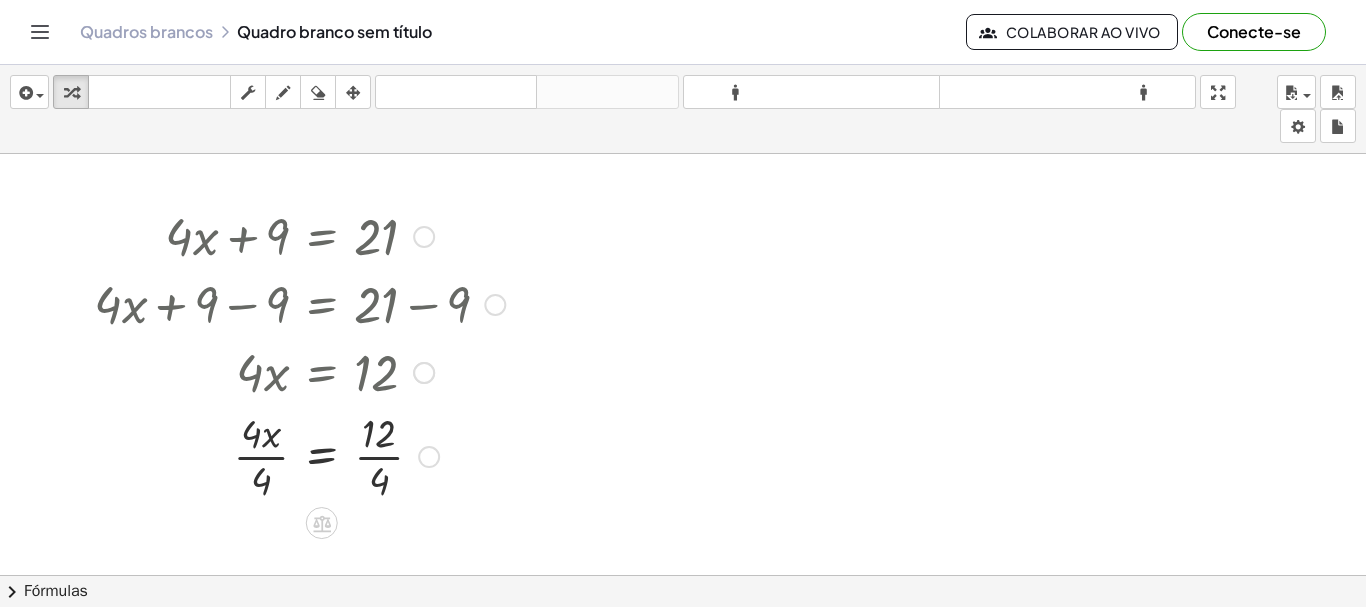 click at bounding box center (299, 455) 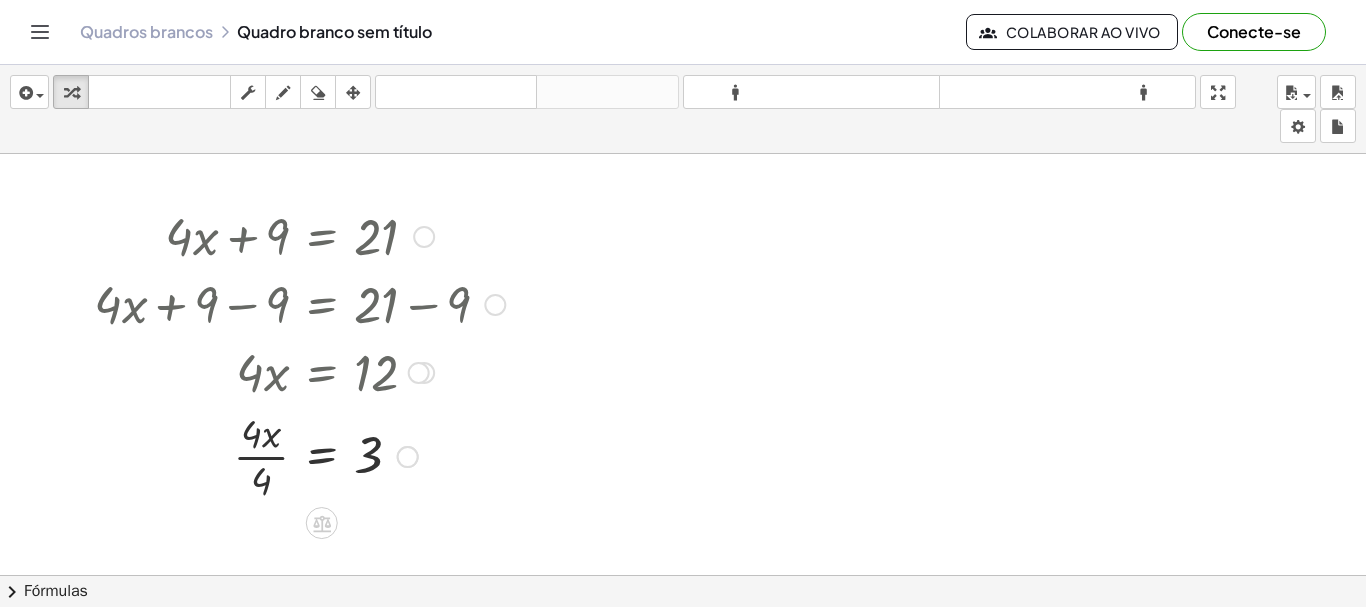 click at bounding box center [299, 455] 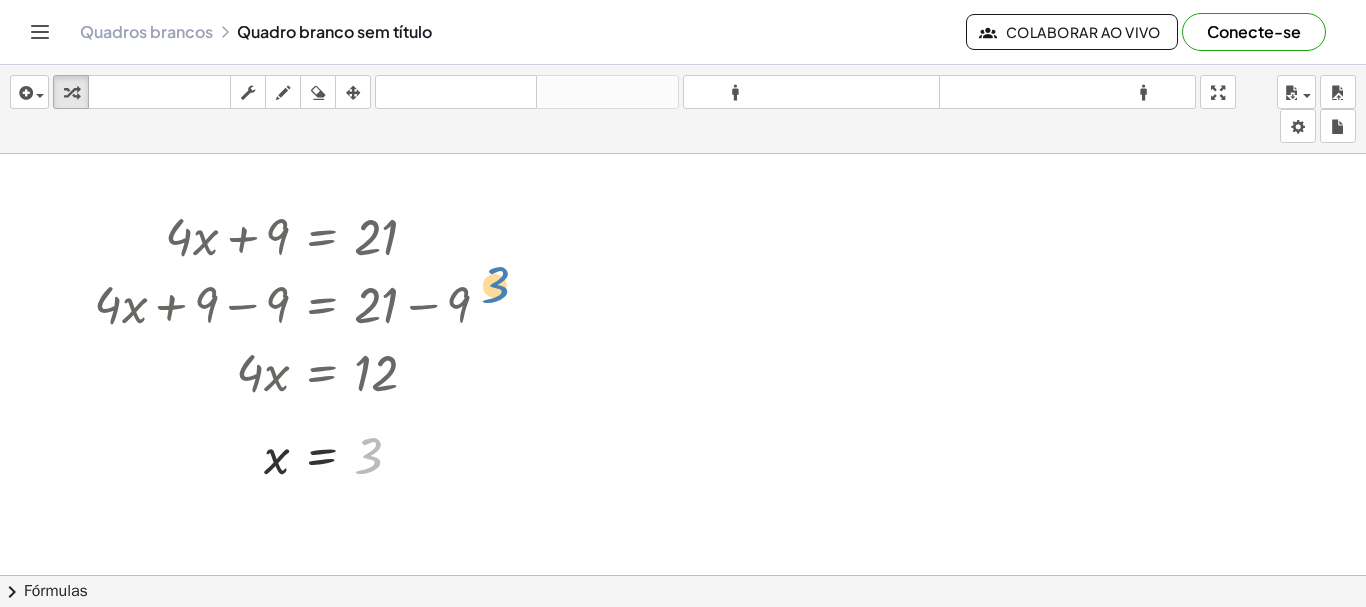 drag, startPoint x: 374, startPoint y: 452, endPoint x: 504, endPoint y: 301, distance: 199.2511 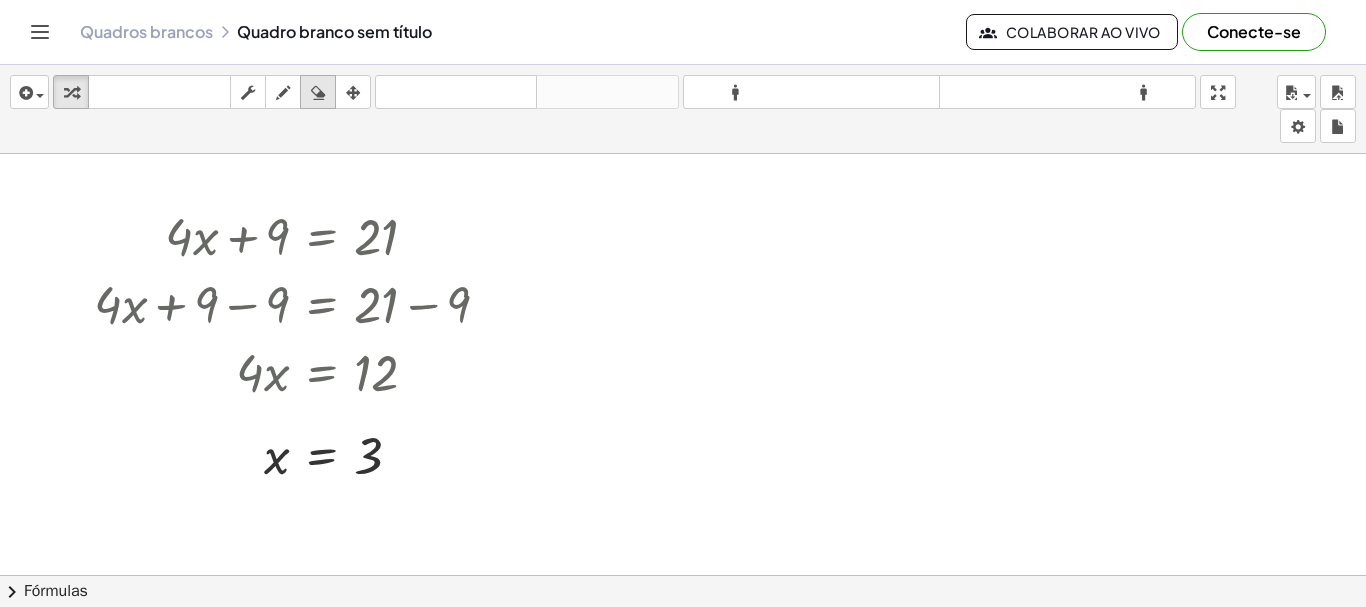 click at bounding box center [318, 93] 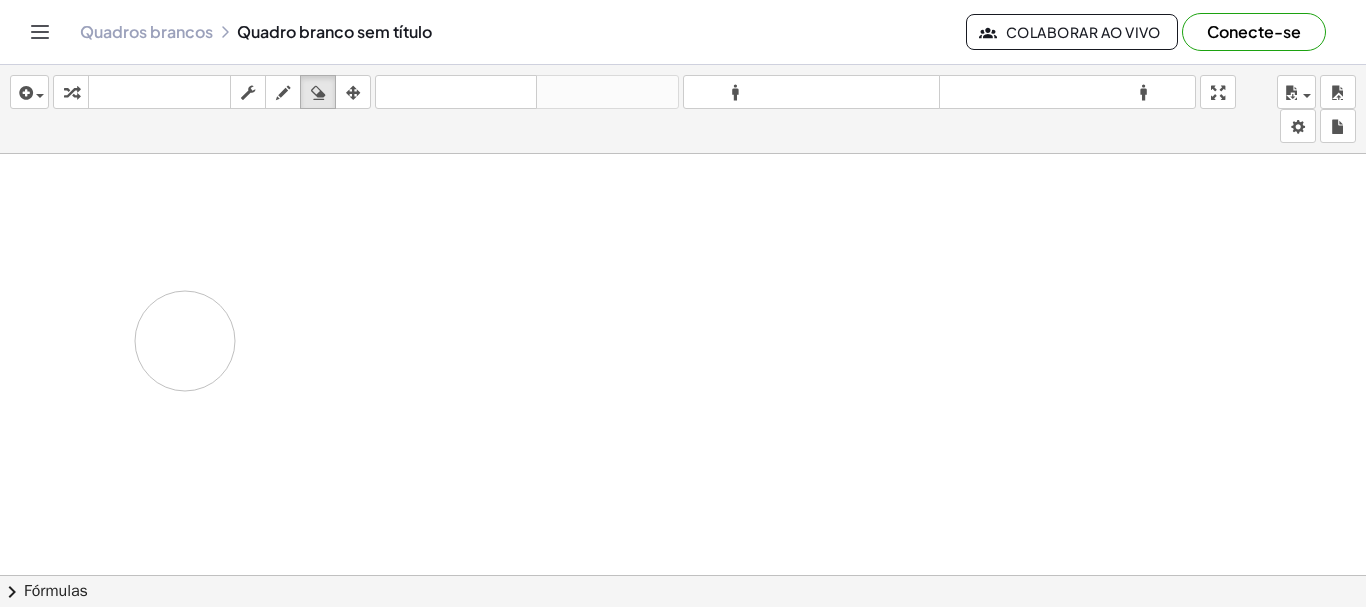 drag, startPoint x: 359, startPoint y: 296, endPoint x: 270, endPoint y: 344, distance: 101.118744 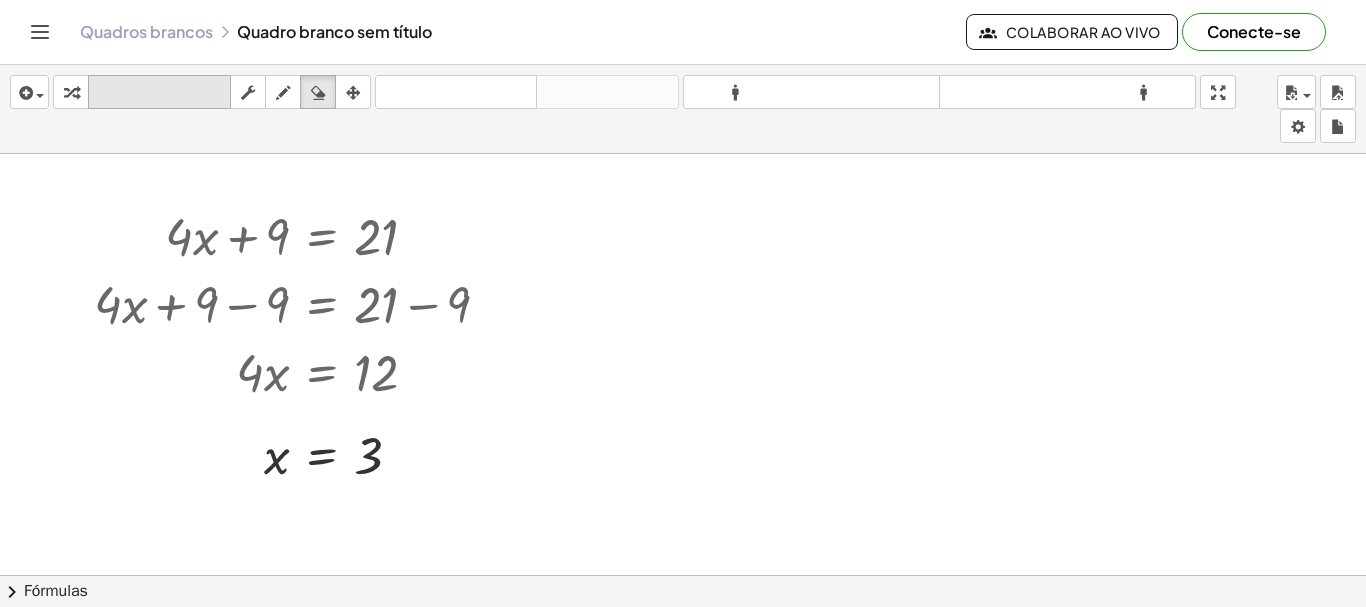 click on "teclado" at bounding box center [159, 92] 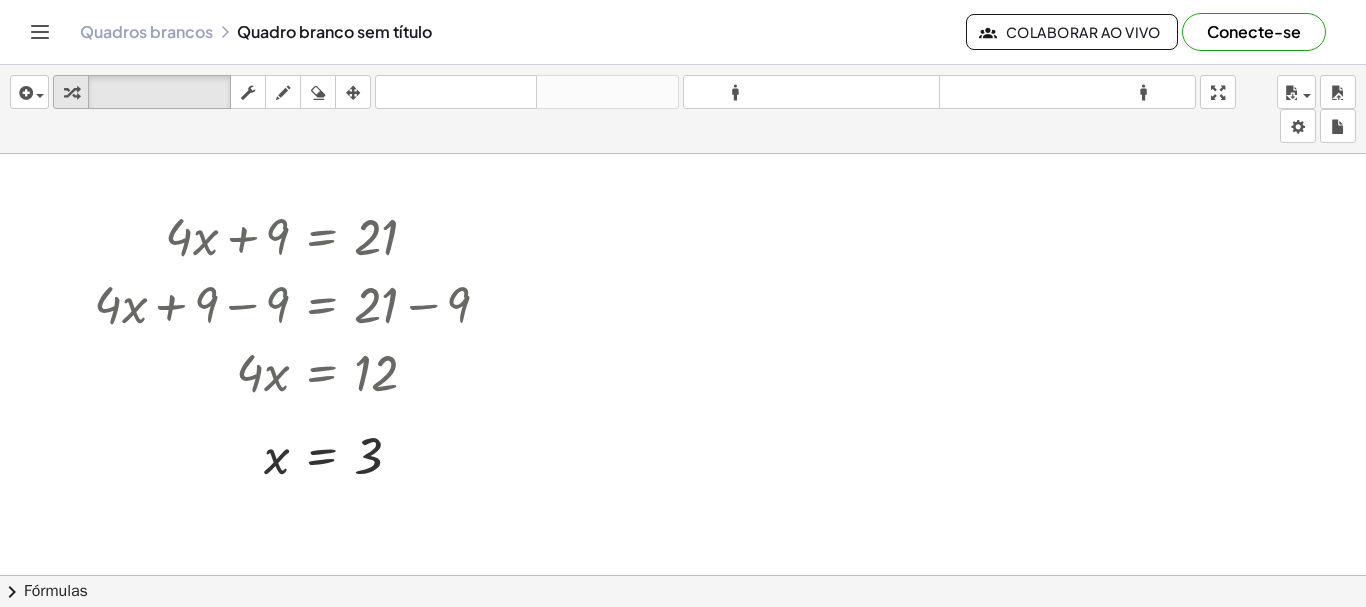 click at bounding box center [71, 93] 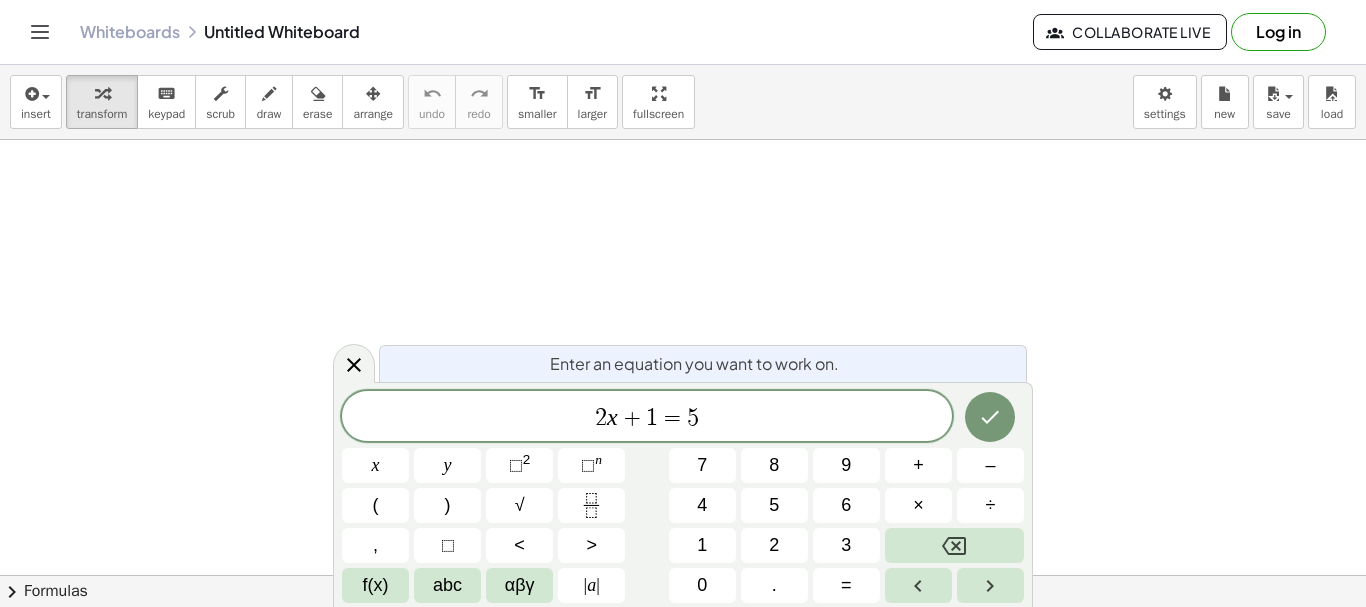 click on "2 x + 1 = 5" at bounding box center [647, 418] 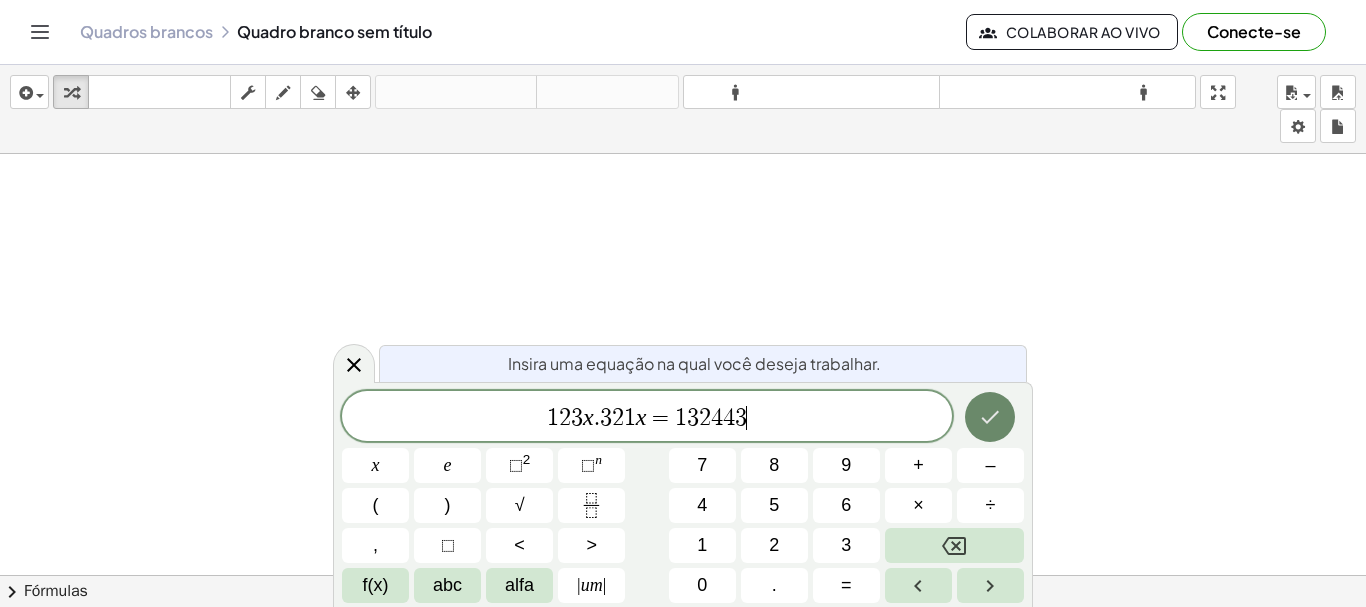 click 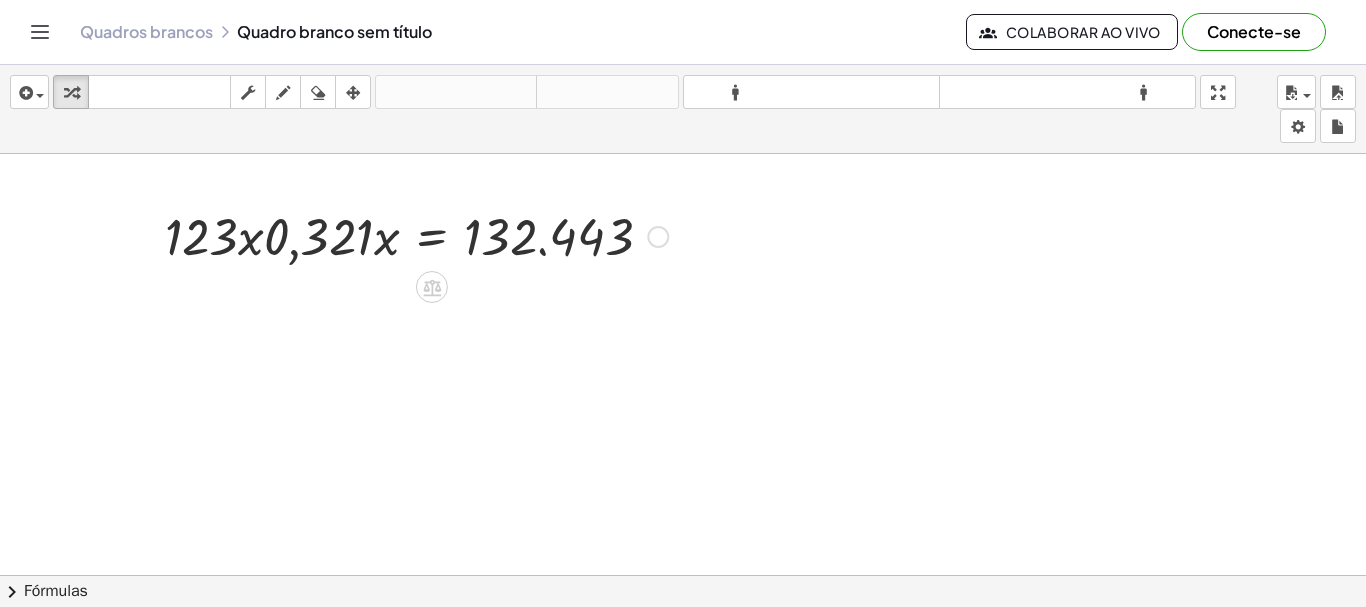 click at bounding box center (416, 235) 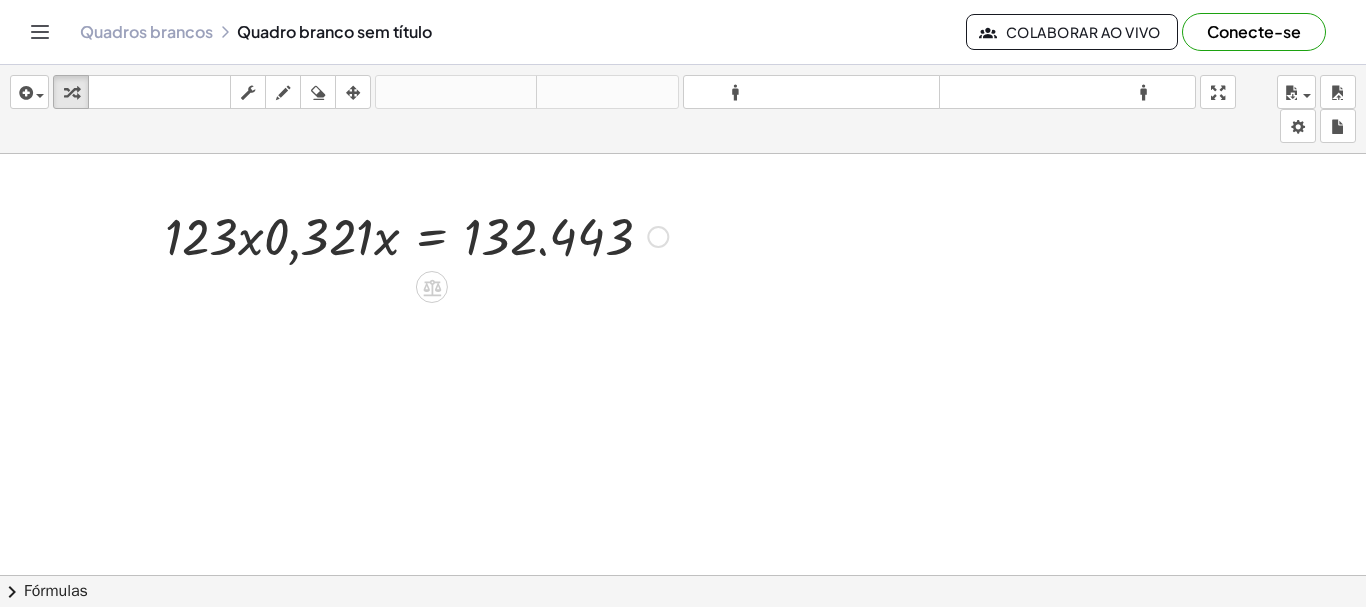 click at bounding box center (416, 235) 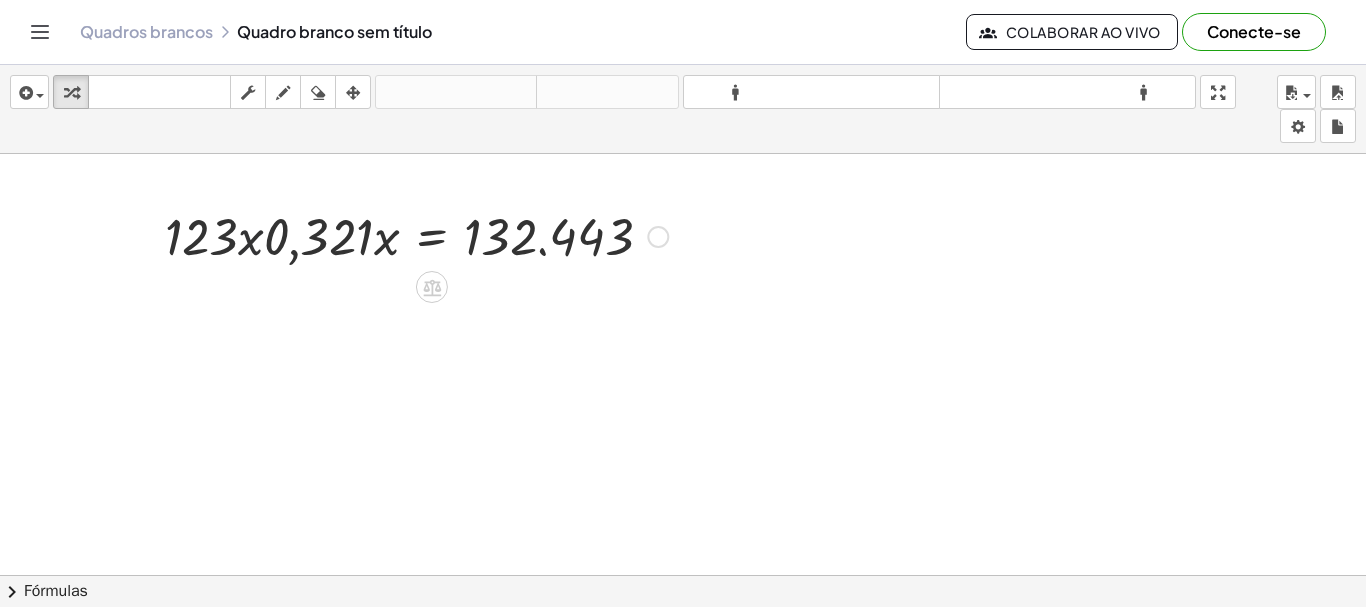click at bounding box center (416, 235) 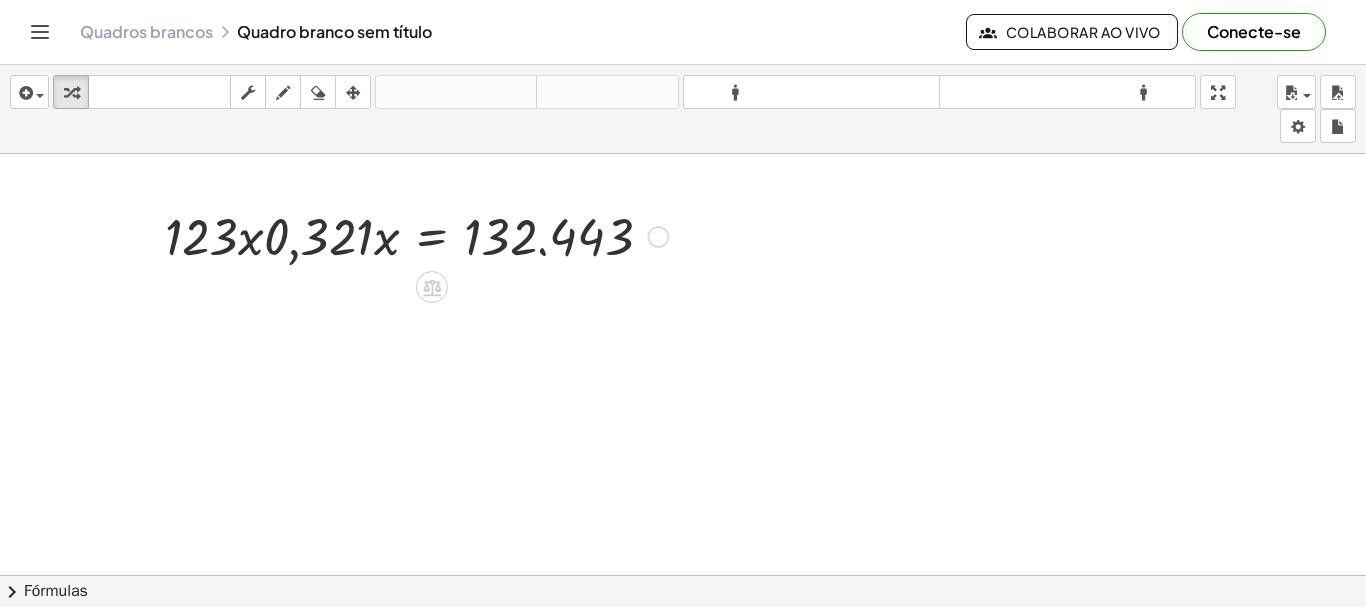 click at bounding box center [416, 235] 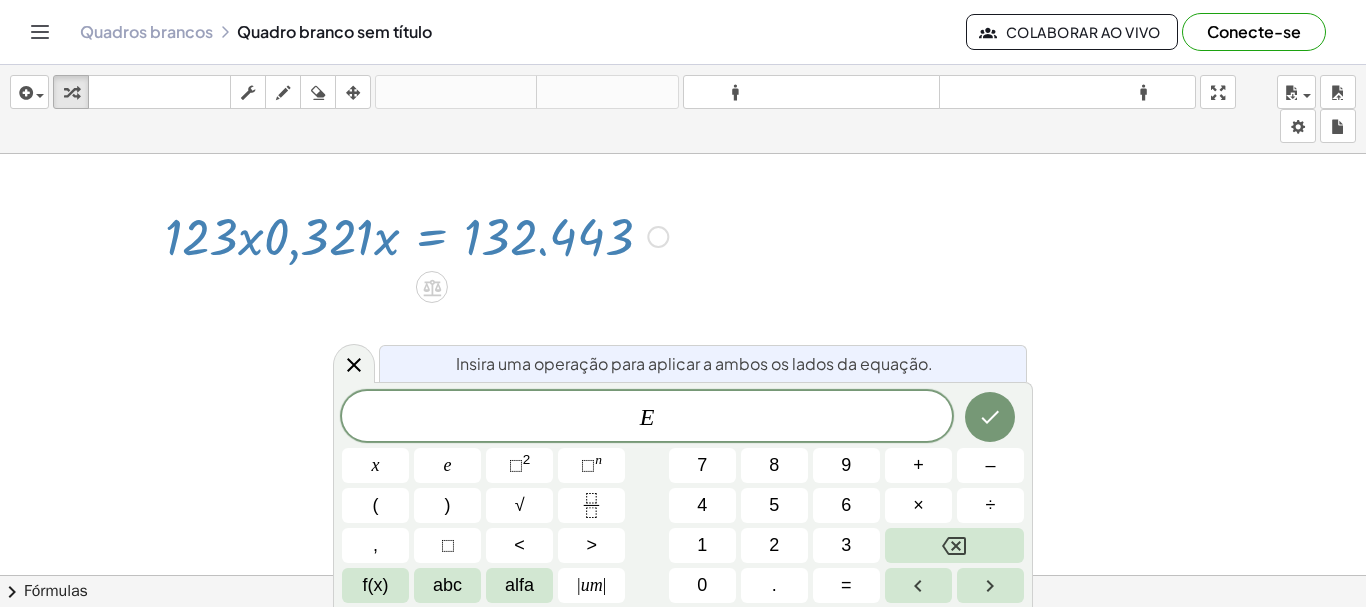 click at bounding box center [416, 235] 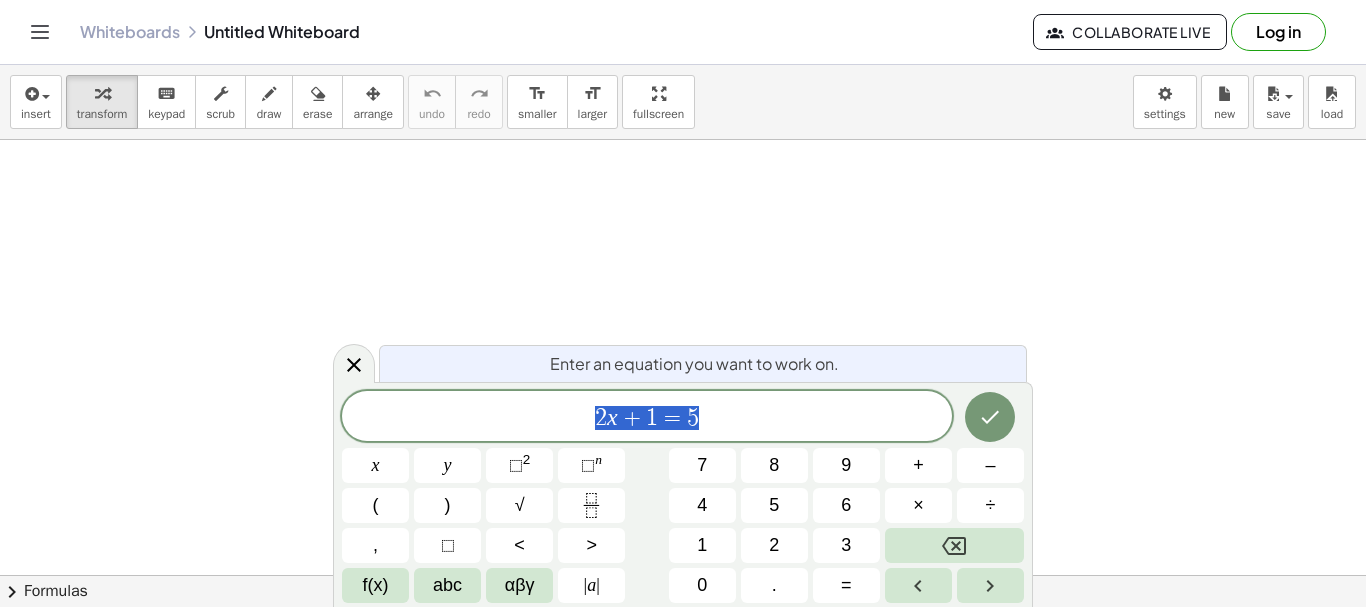 click on "****** [NUMBER] x + 1 = 5" 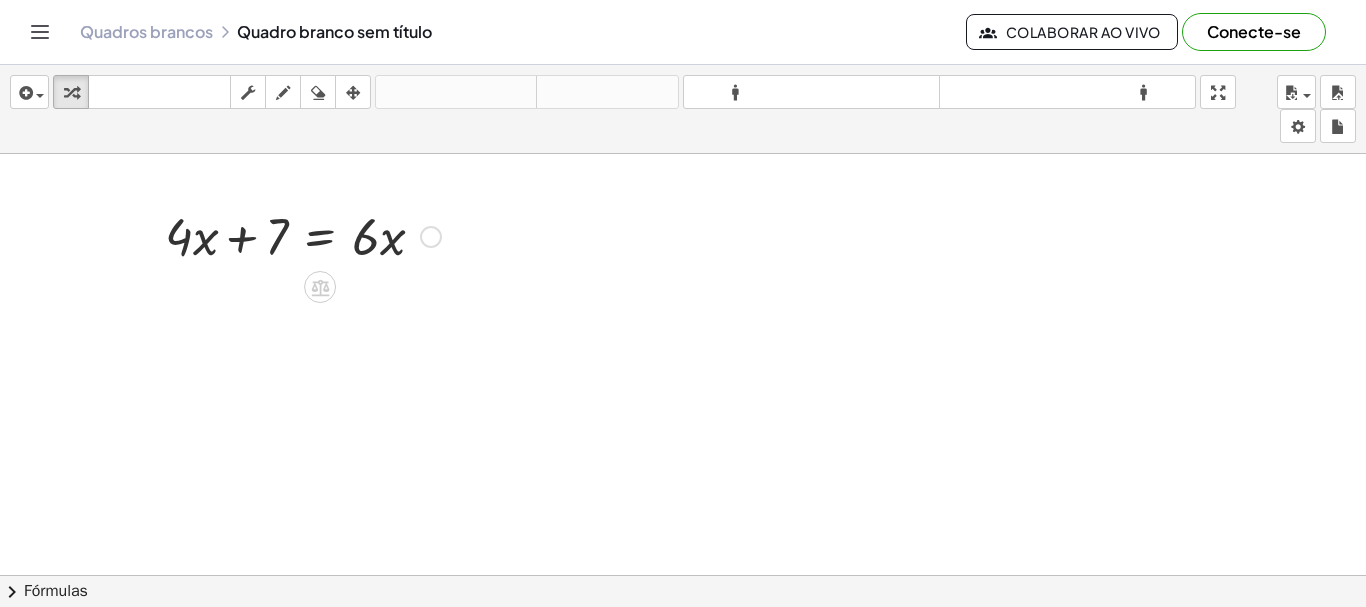 click at bounding box center [303, 235] 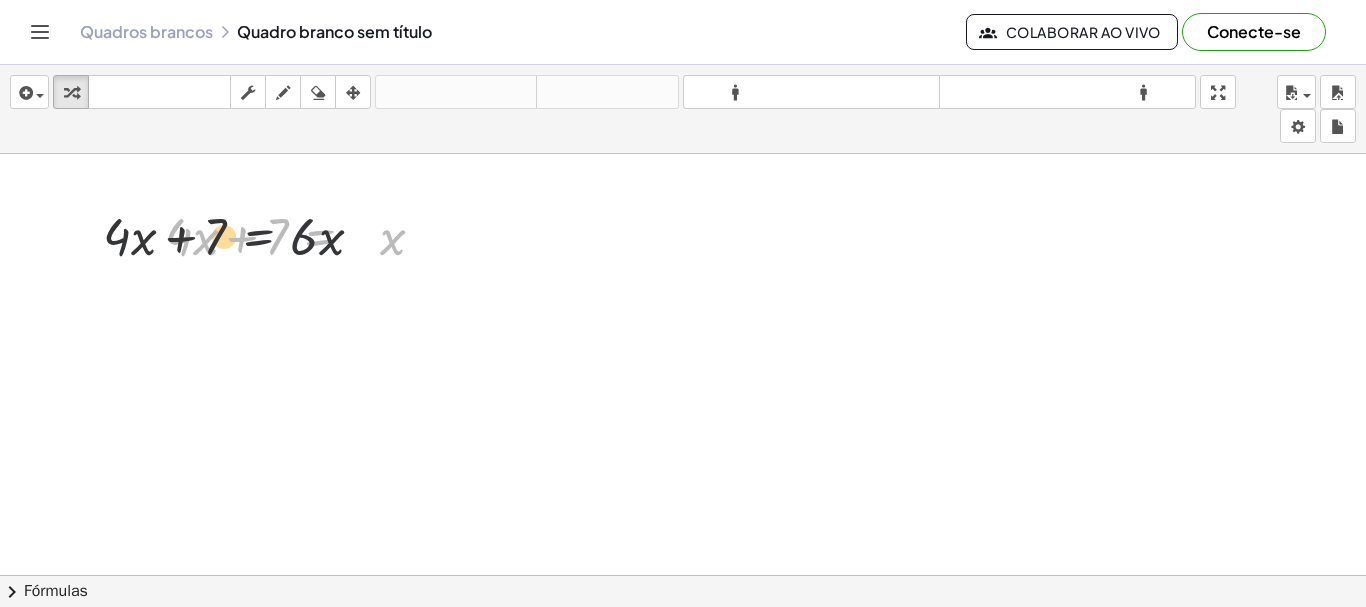drag, startPoint x: 320, startPoint y: 202, endPoint x: 248, endPoint y: 204, distance: 72.02777 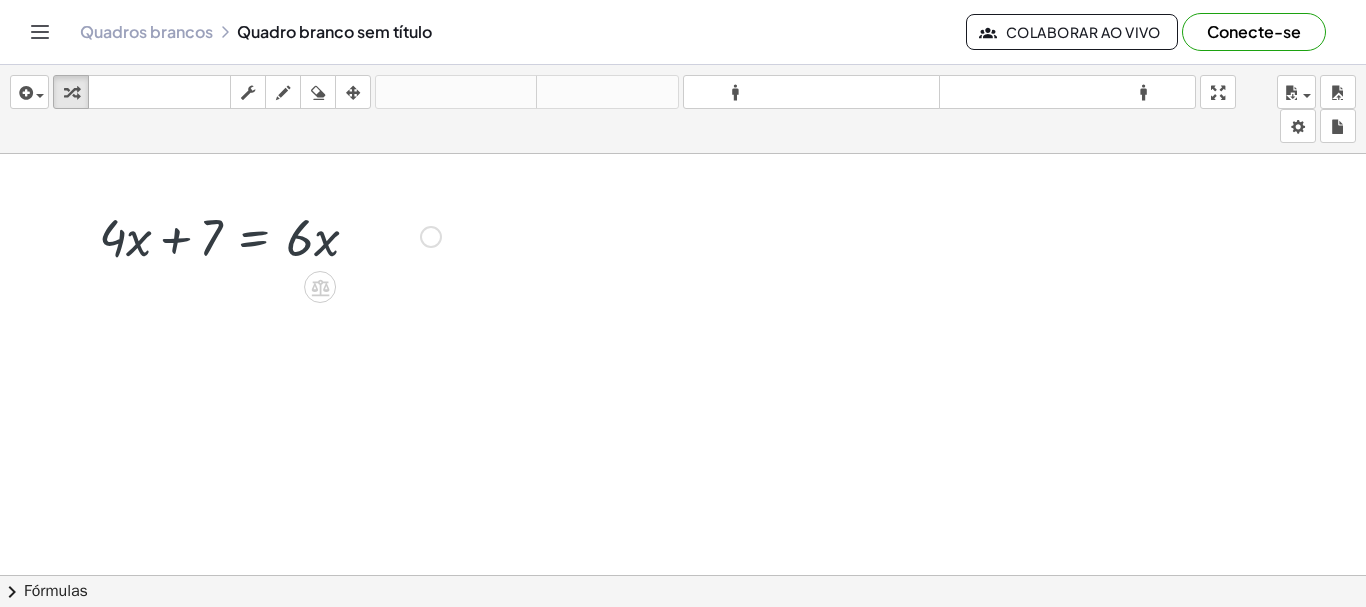 click at bounding box center (303, 235) 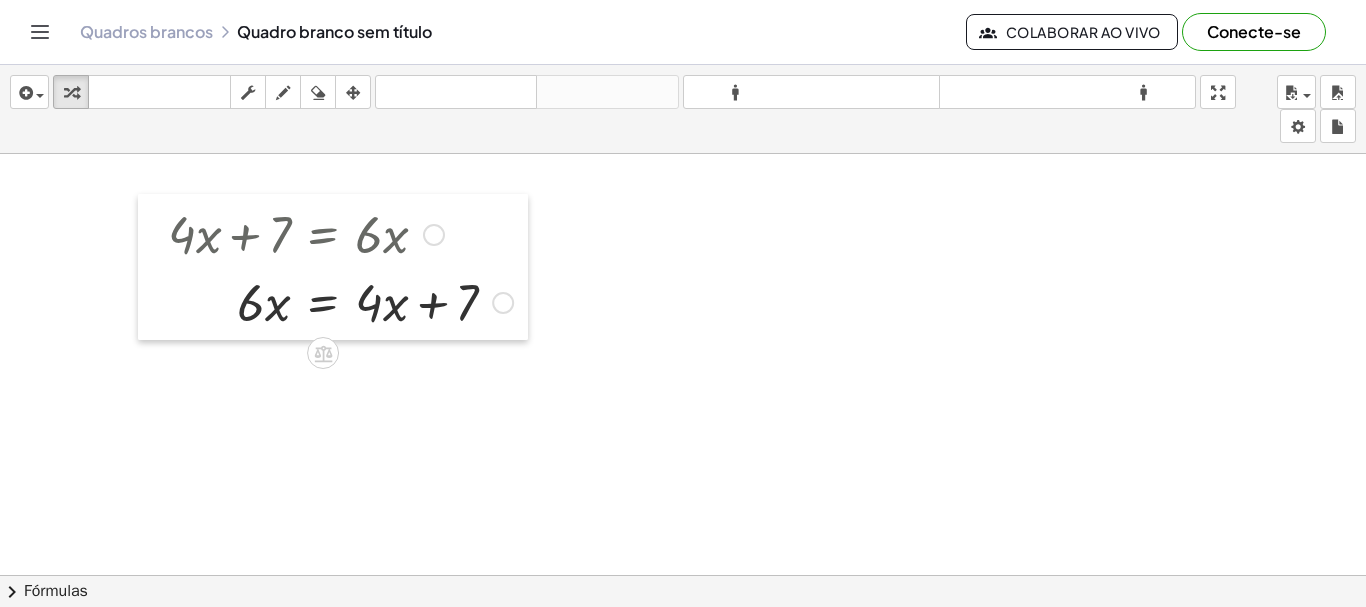 drag, startPoint x: 298, startPoint y: 178, endPoint x: 145, endPoint y: 293, distance: 191.4001 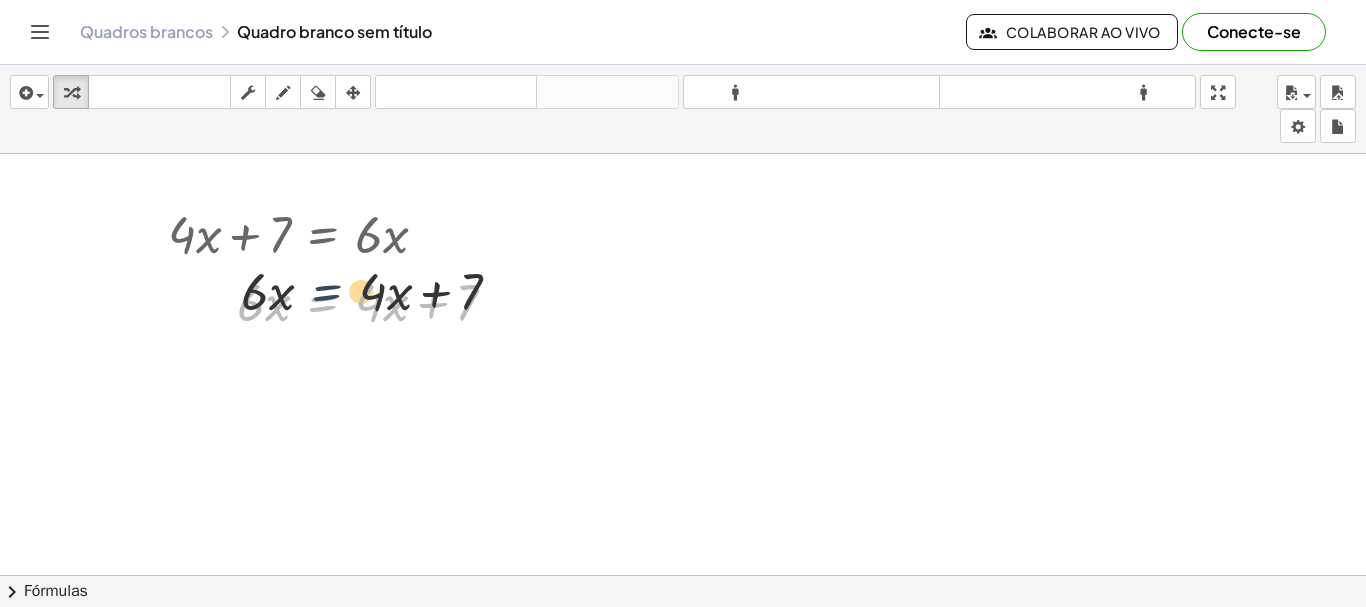 drag, startPoint x: 311, startPoint y: 315, endPoint x: 317, endPoint y: 297, distance: 18.973665 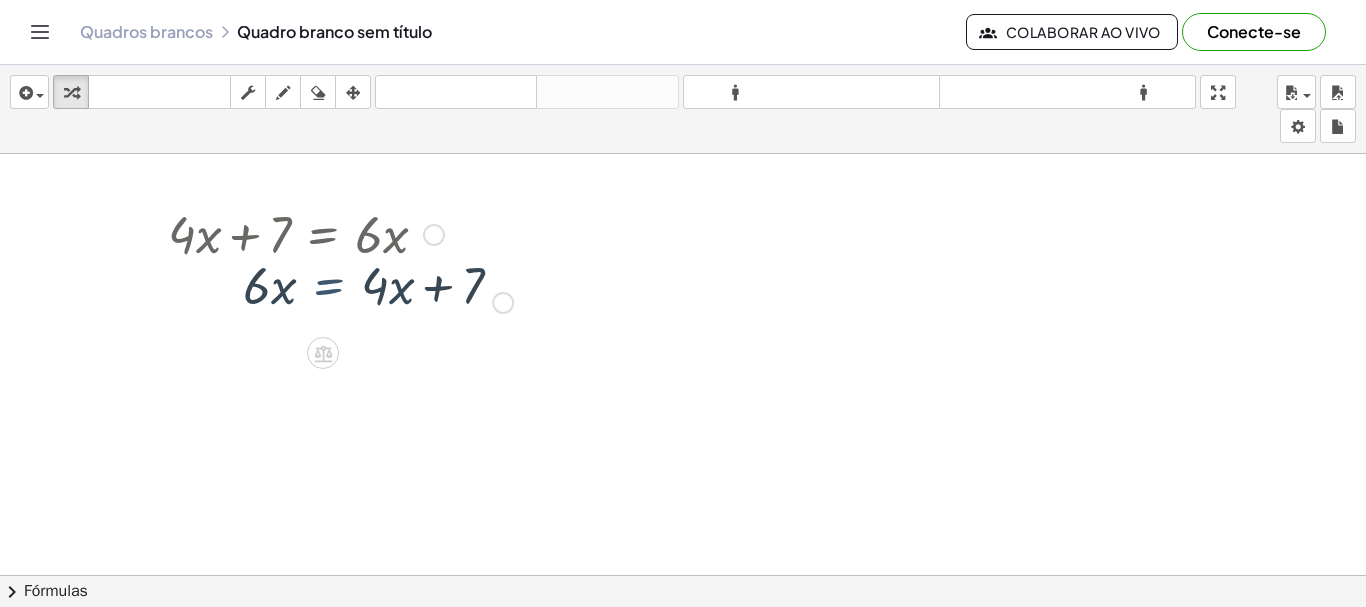 click at bounding box center [340, 301] 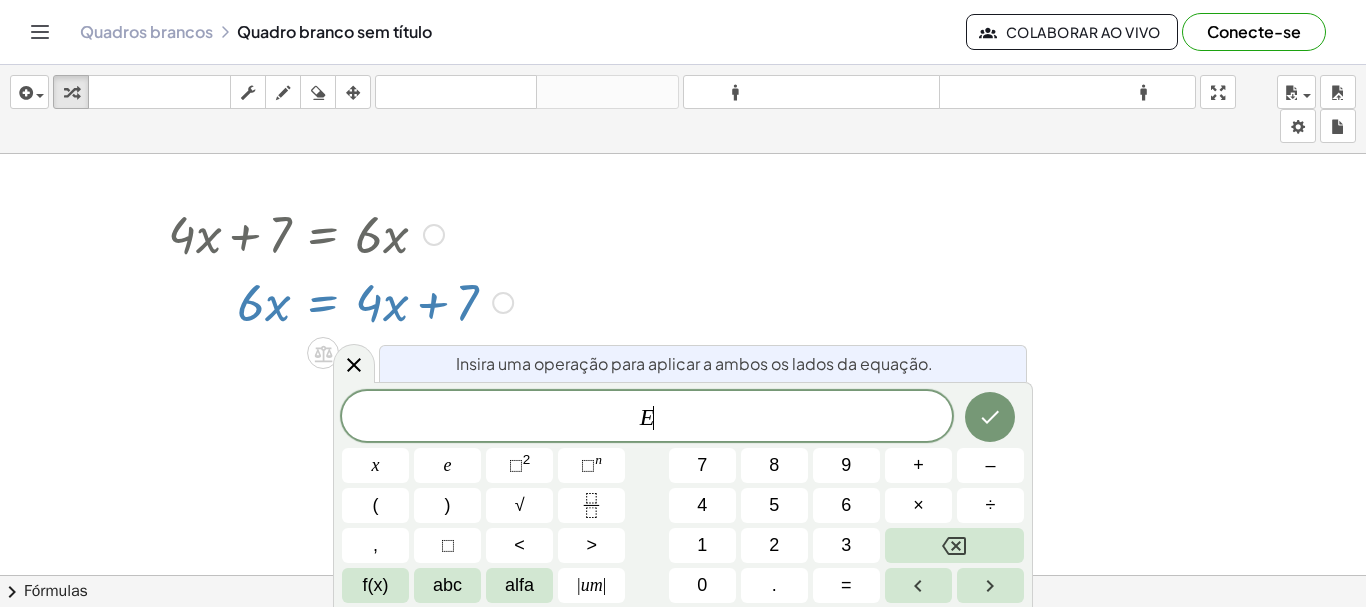 click at bounding box center [683, 654] 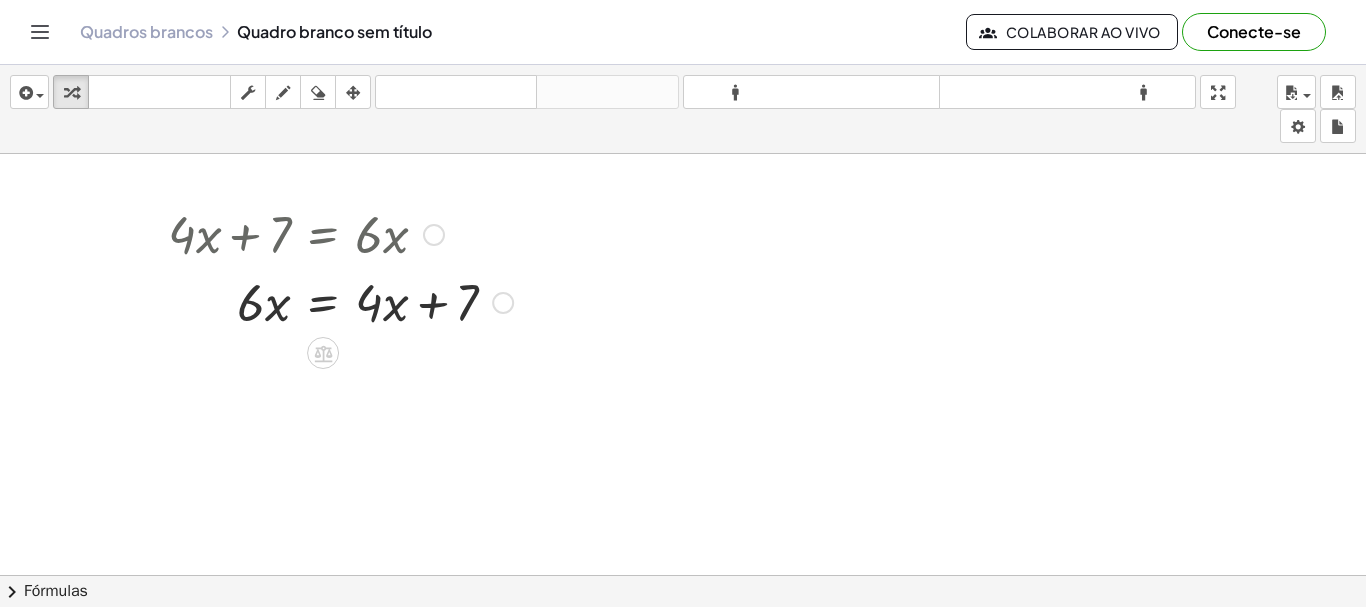 click at bounding box center (340, 301) 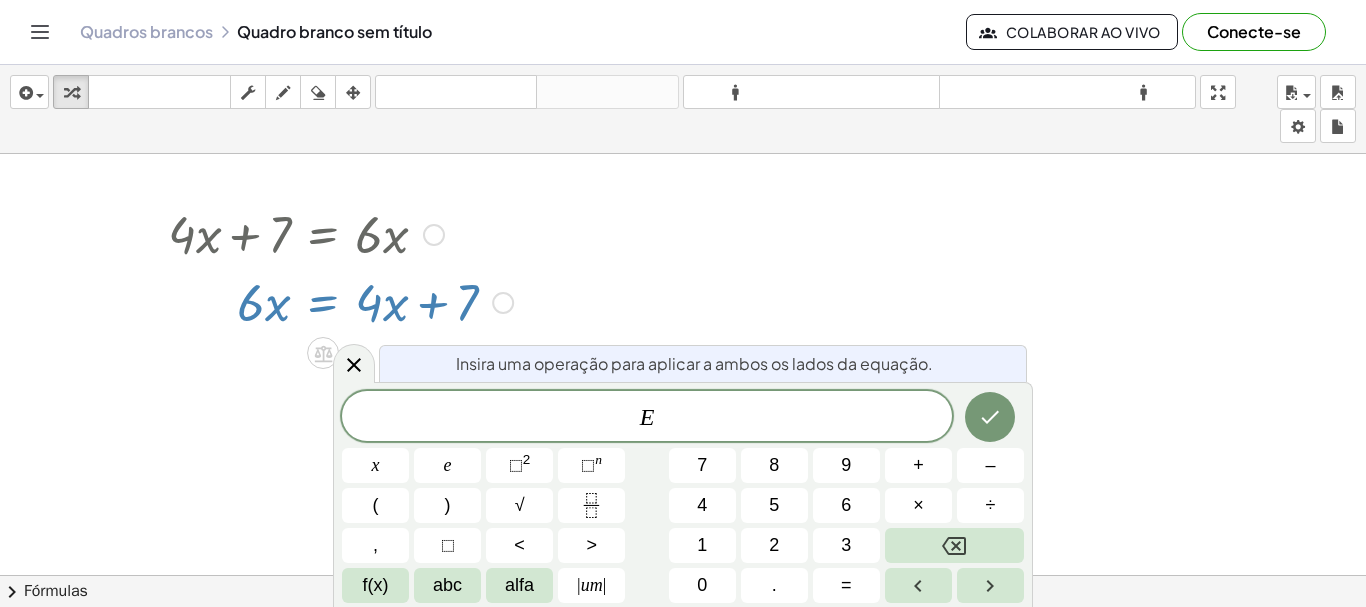 drag, startPoint x: 396, startPoint y: 307, endPoint x: 374, endPoint y: 280, distance: 34.828148 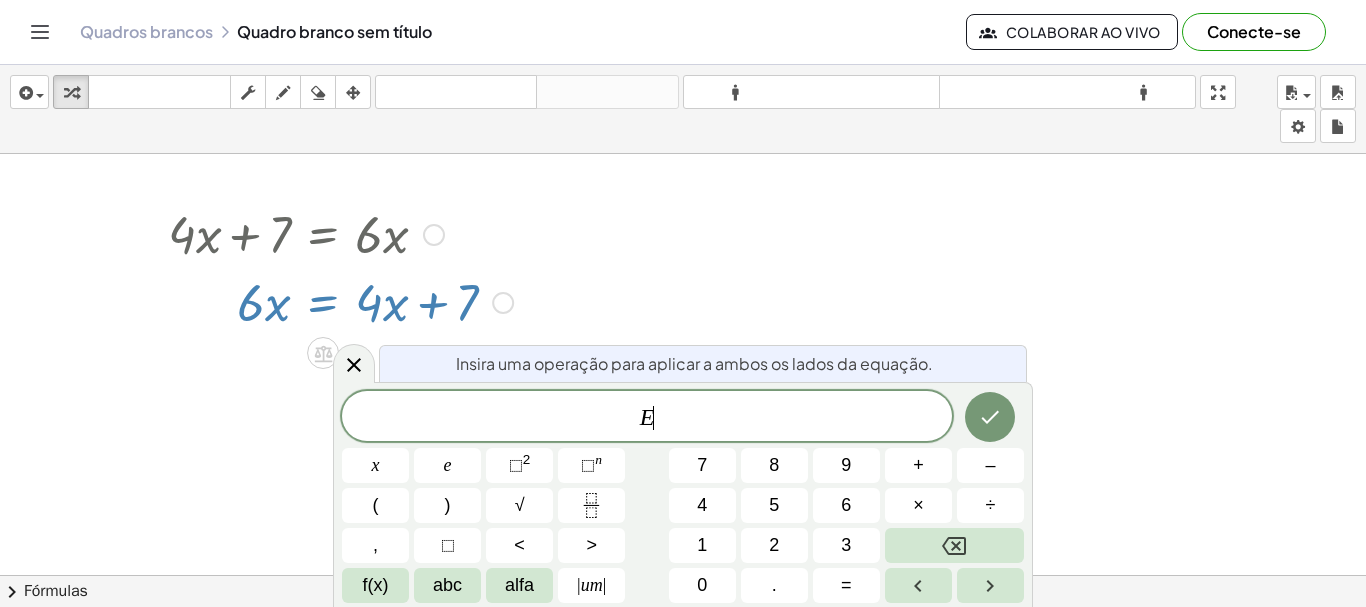 drag, startPoint x: 374, startPoint y: 280, endPoint x: 360, endPoint y: 269, distance: 17.804493 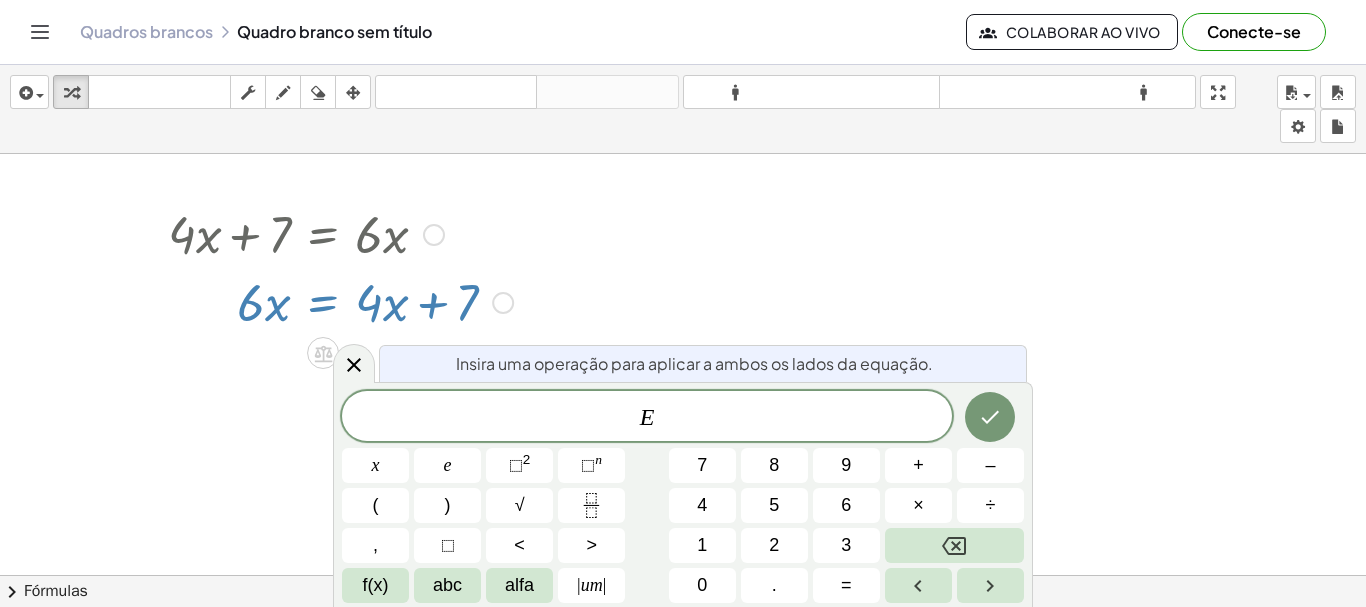 click at bounding box center (683, 654) 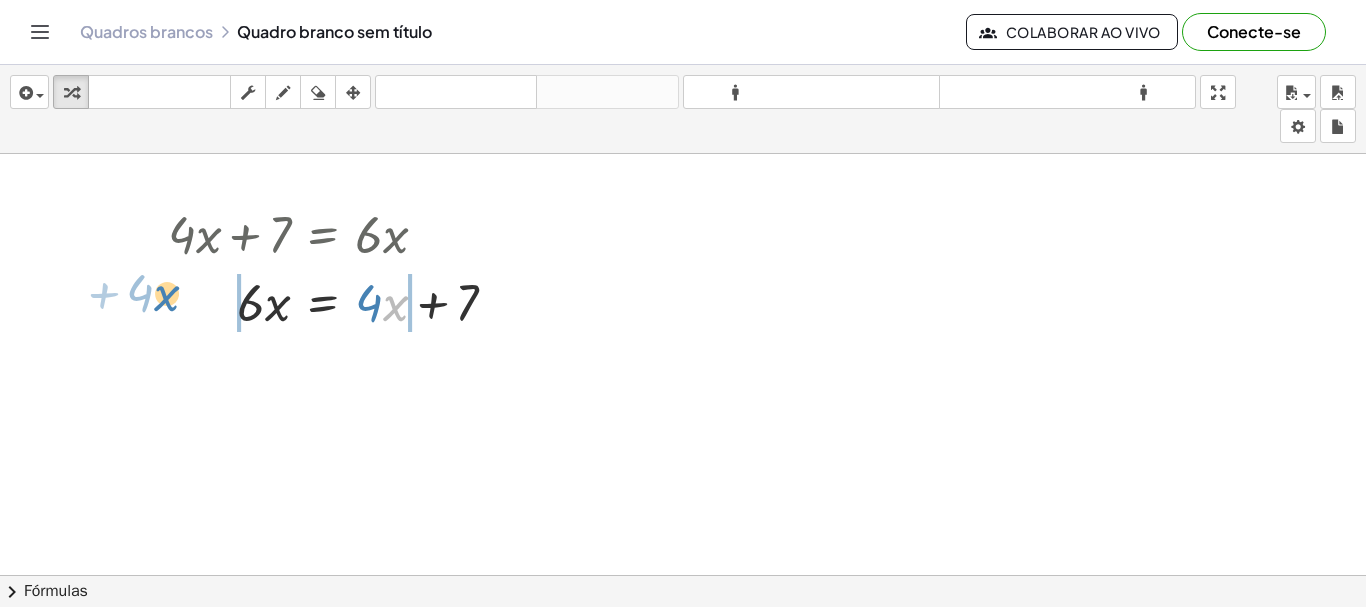 drag, startPoint x: 389, startPoint y: 316, endPoint x: 158, endPoint y: 307, distance: 231.17526 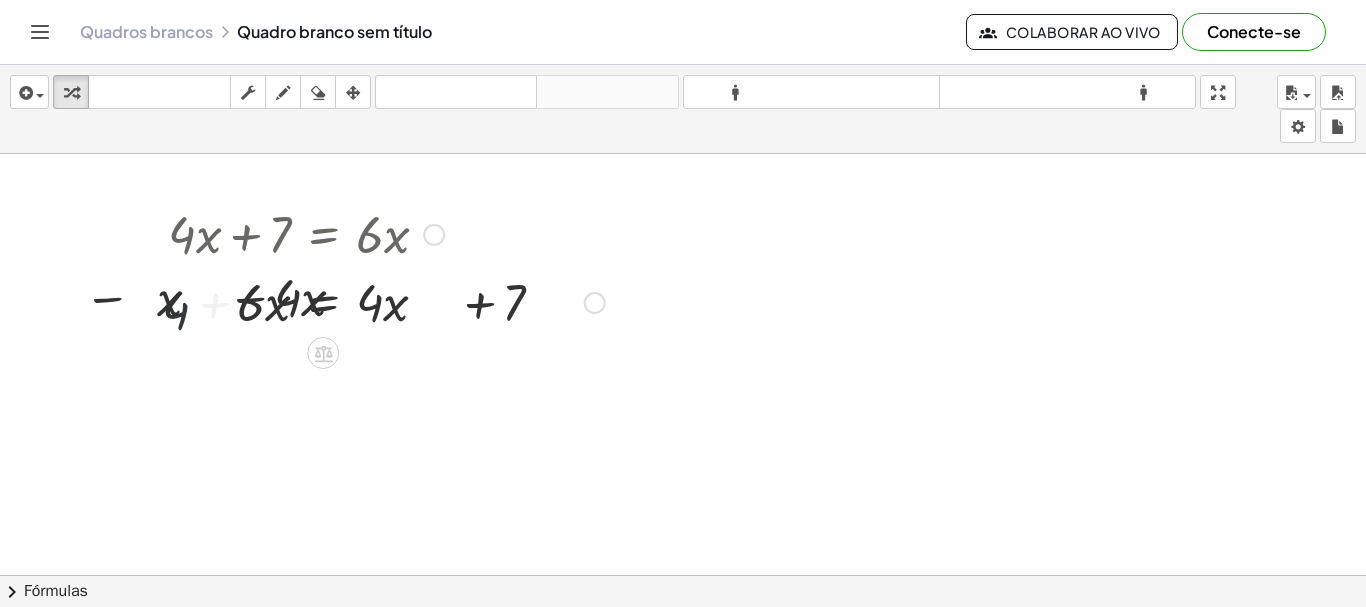 click at bounding box center (348, 301) 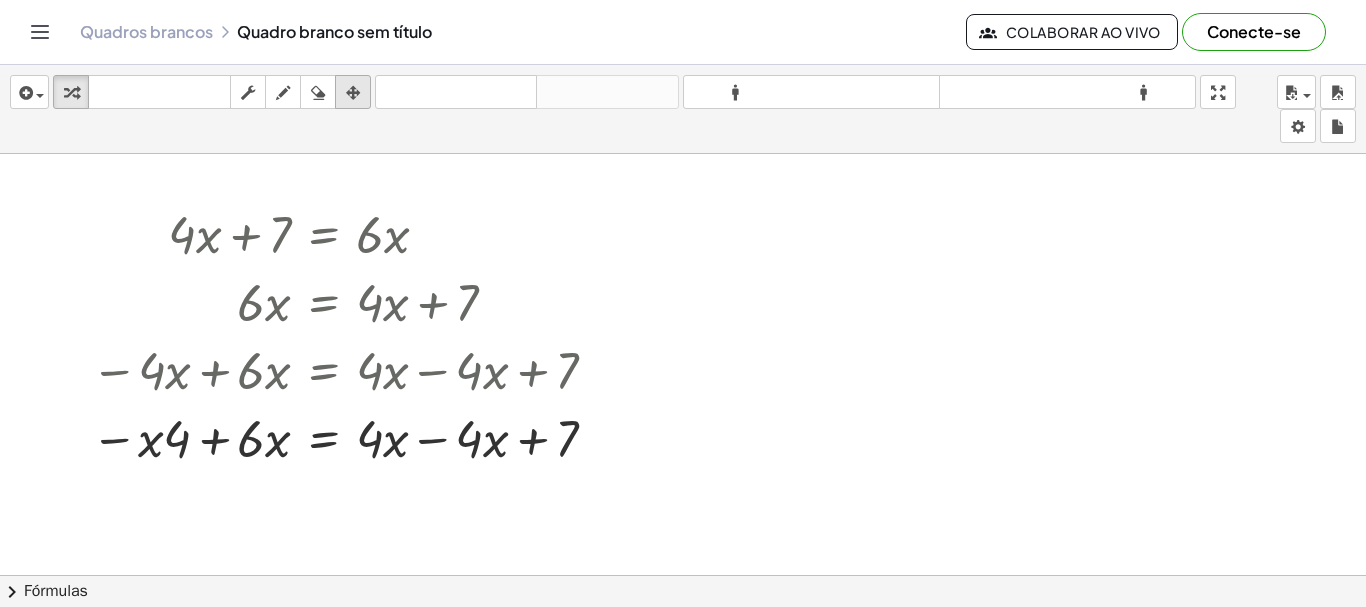 click at bounding box center (353, 92) 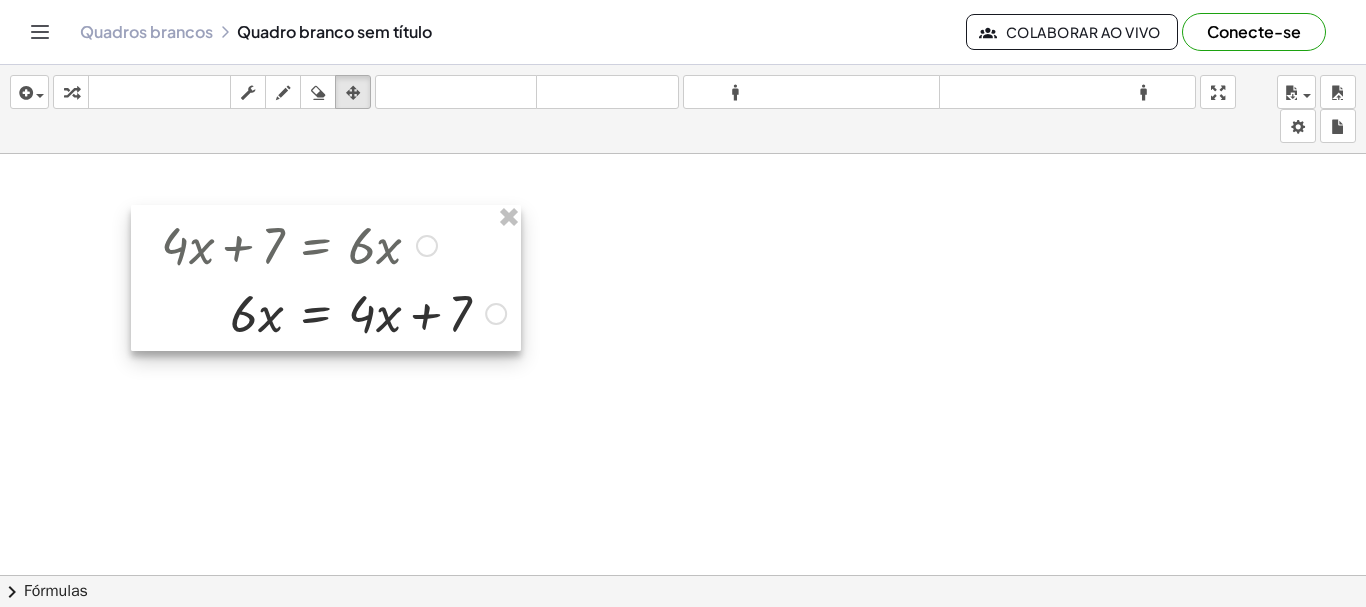drag, startPoint x: 366, startPoint y: 305, endPoint x: 359, endPoint y: 316, distance: 13.038404 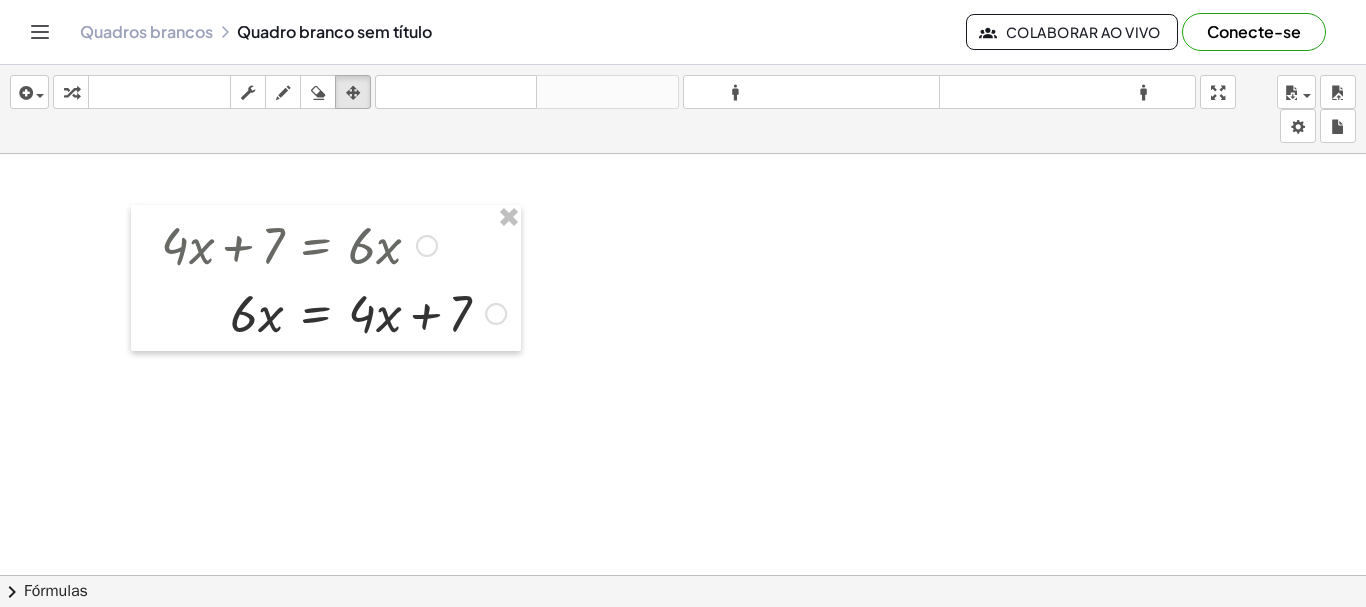 click at bounding box center (683, 654) 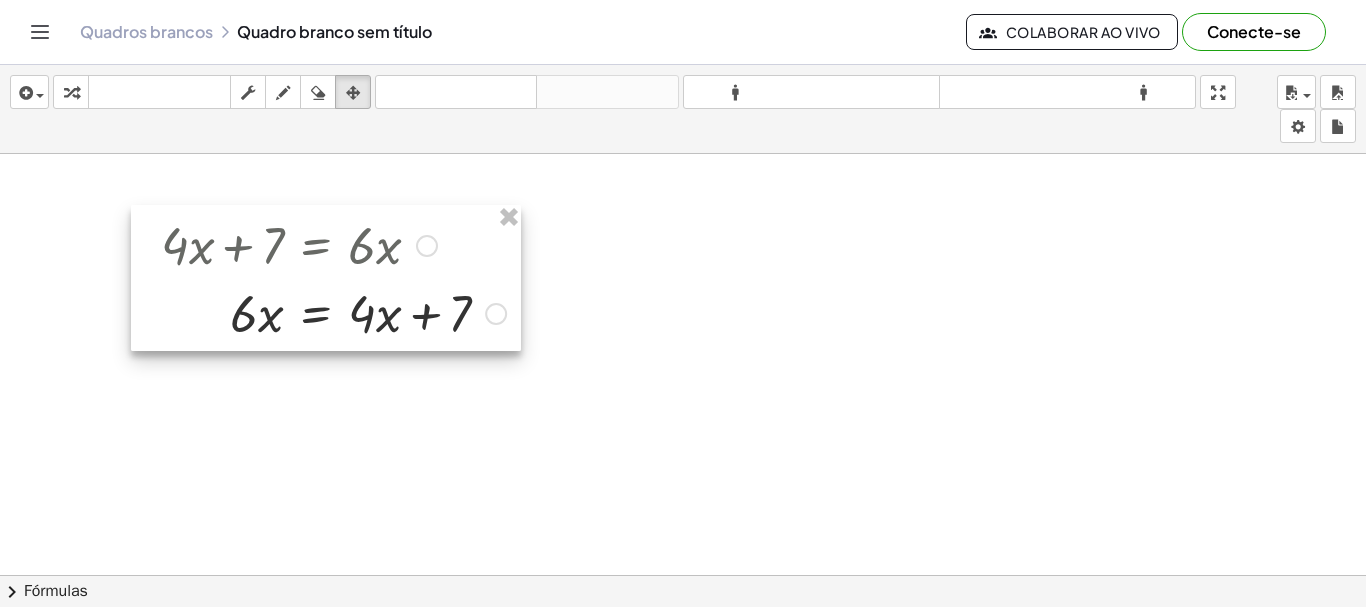 drag, startPoint x: 506, startPoint y: 220, endPoint x: 473, endPoint y: 180, distance: 51.855568 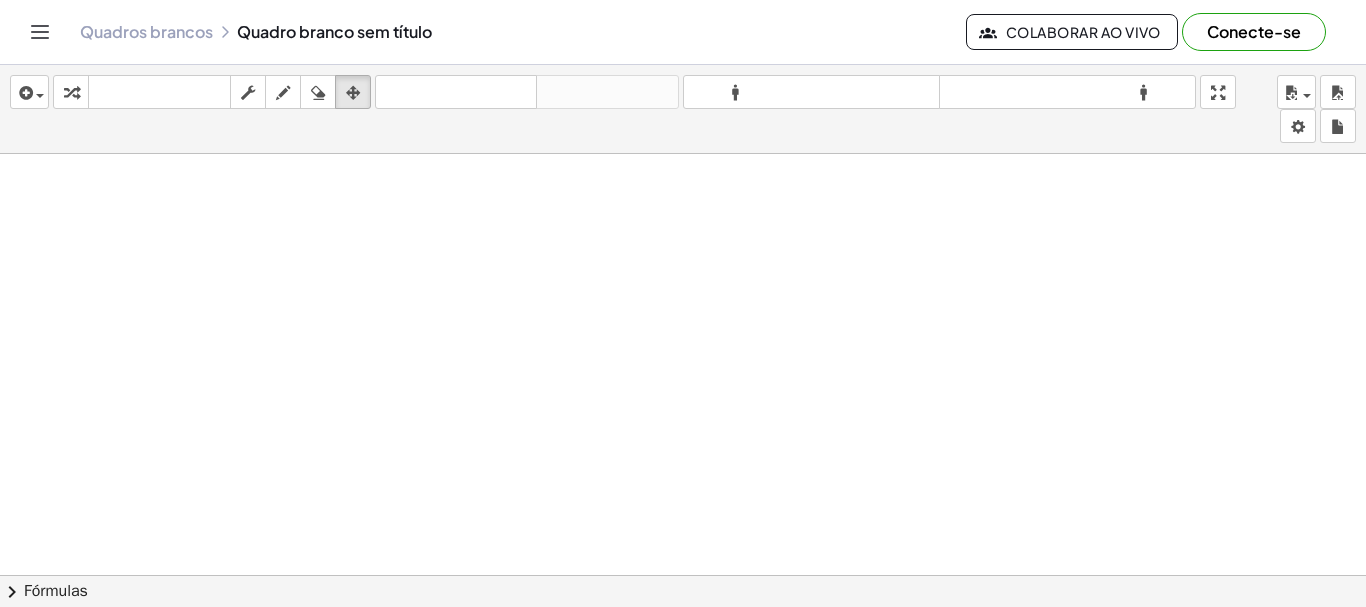 click at bounding box center (683, 654) 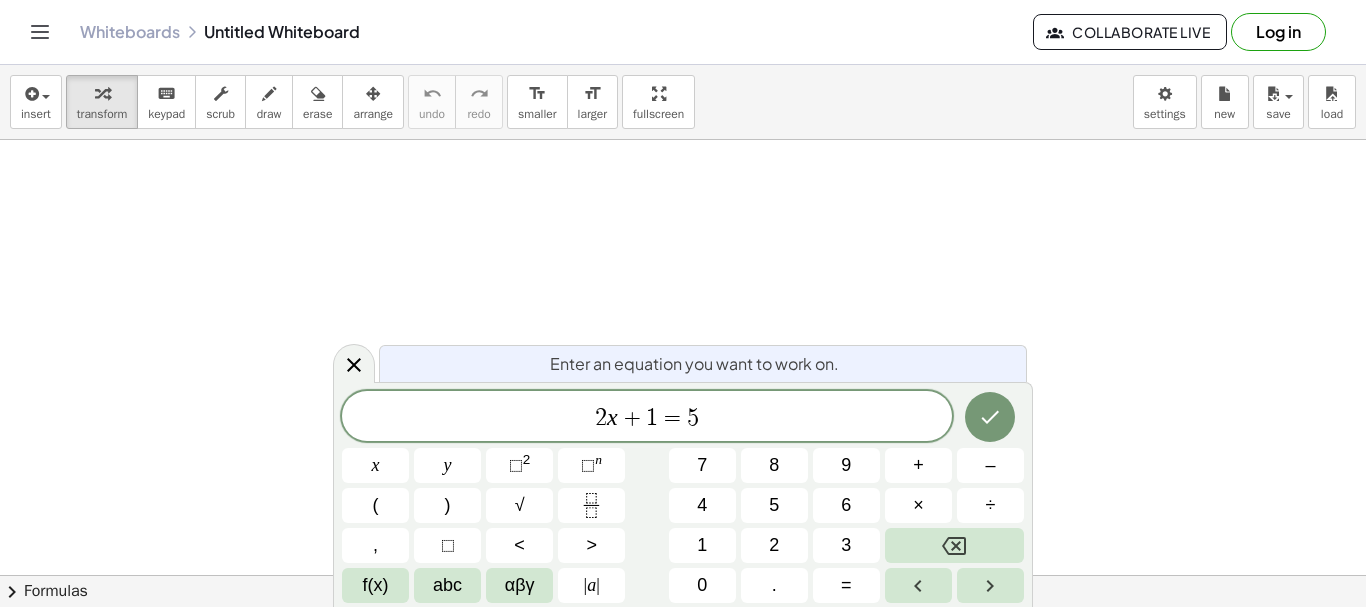 scroll, scrollTop: 0, scrollLeft: 0, axis: both 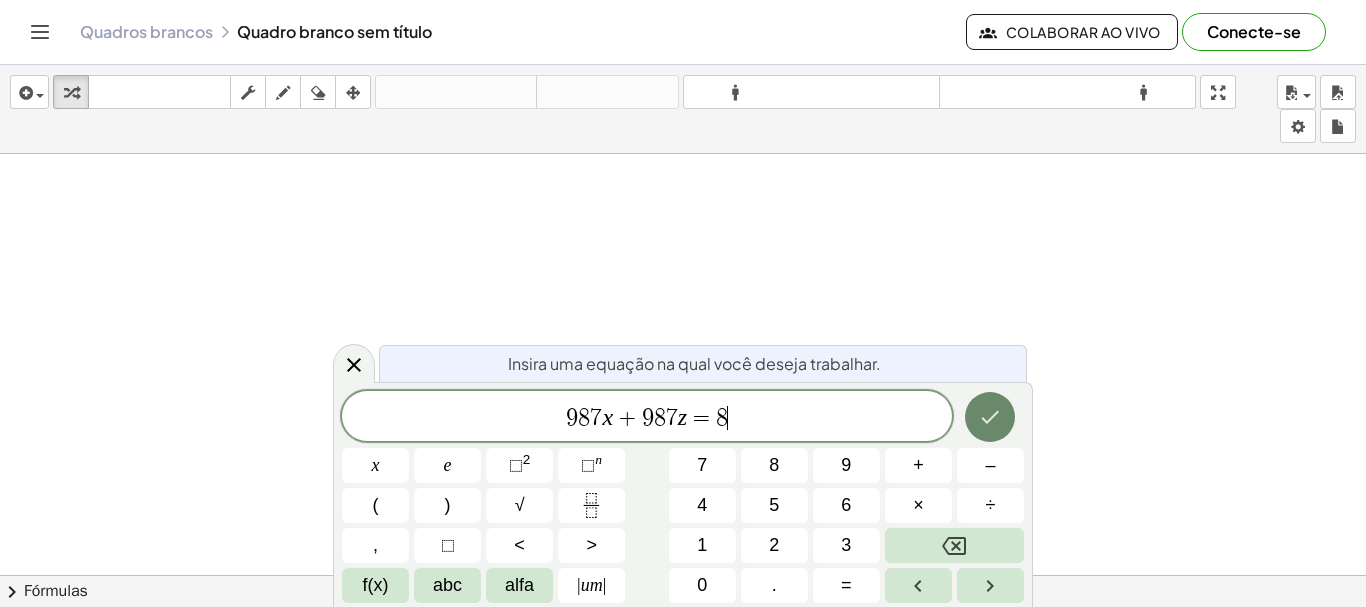 click at bounding box center [990, 417] 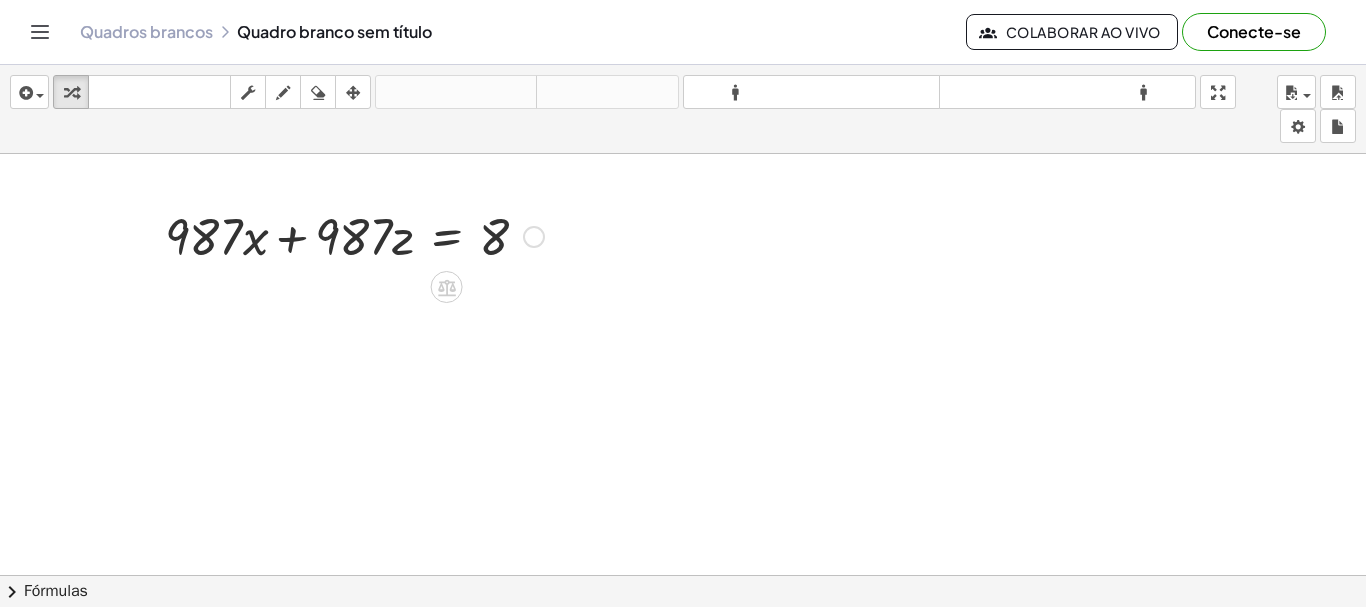 click at bounding box center [354, 235] 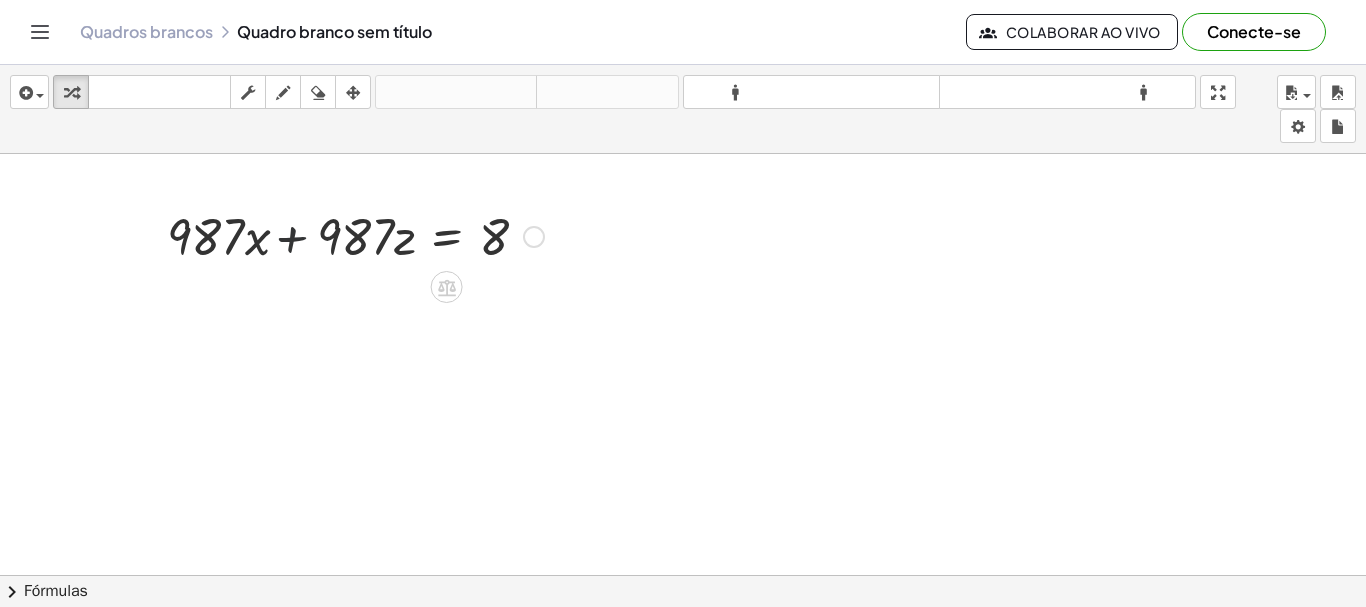 click at bounding box center [354, 235] 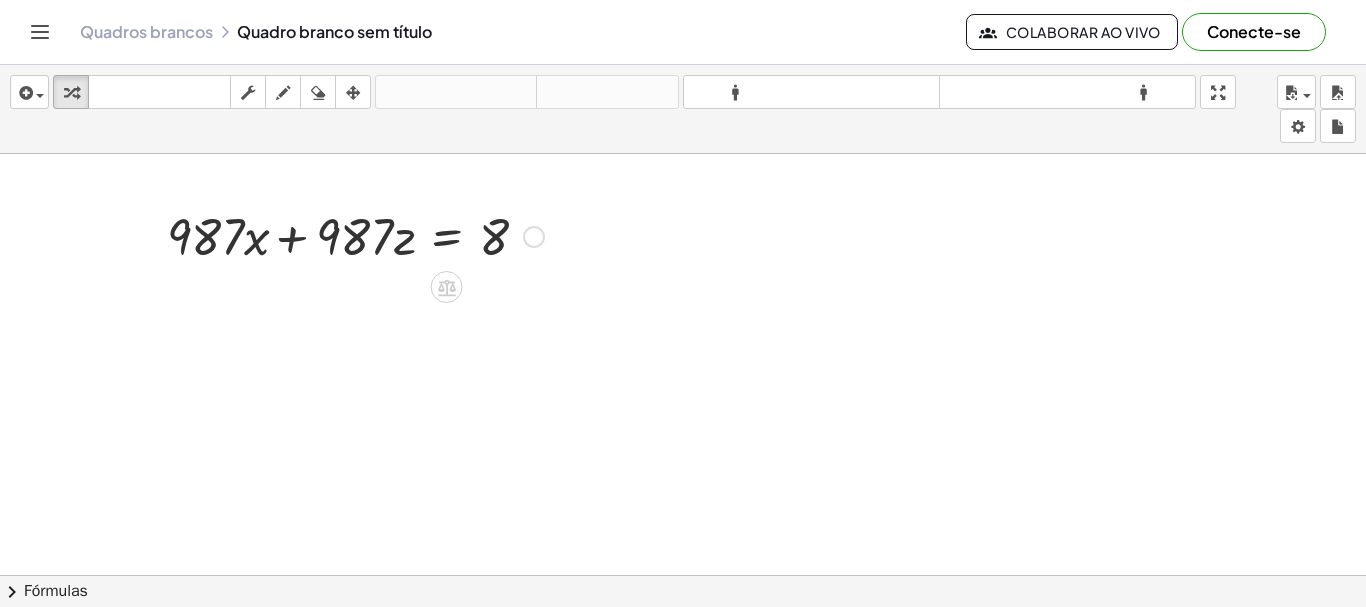 click at bounding box center (354, 235) 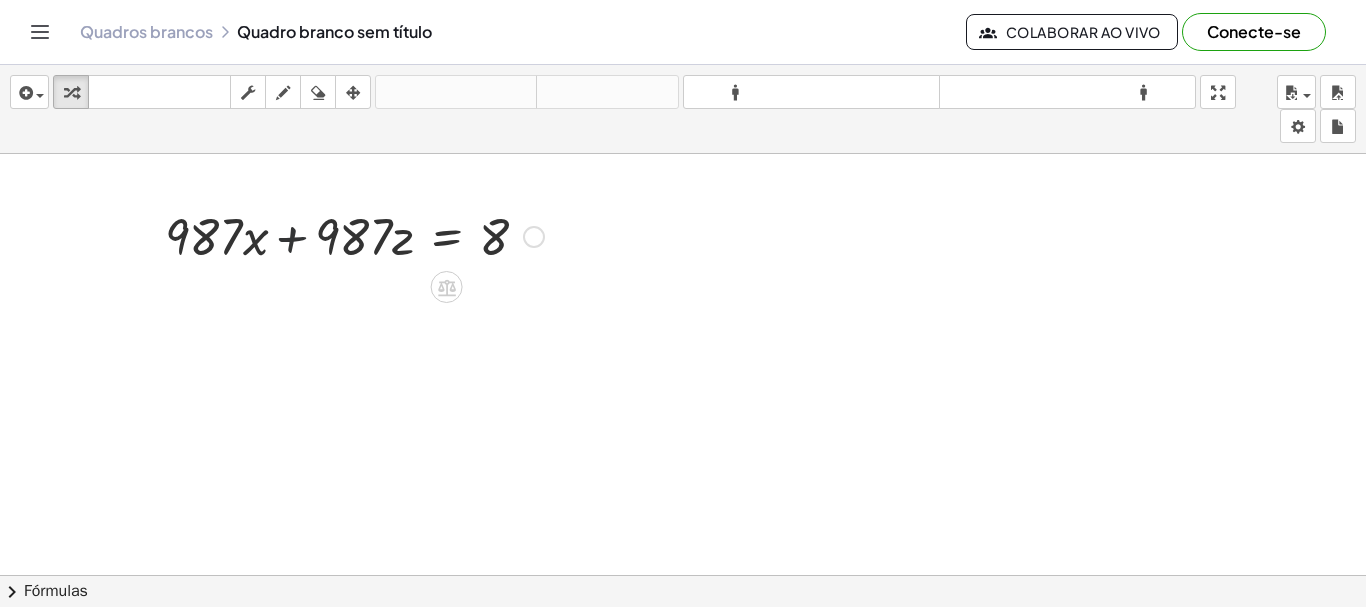 click at bounding box center [354, 235] 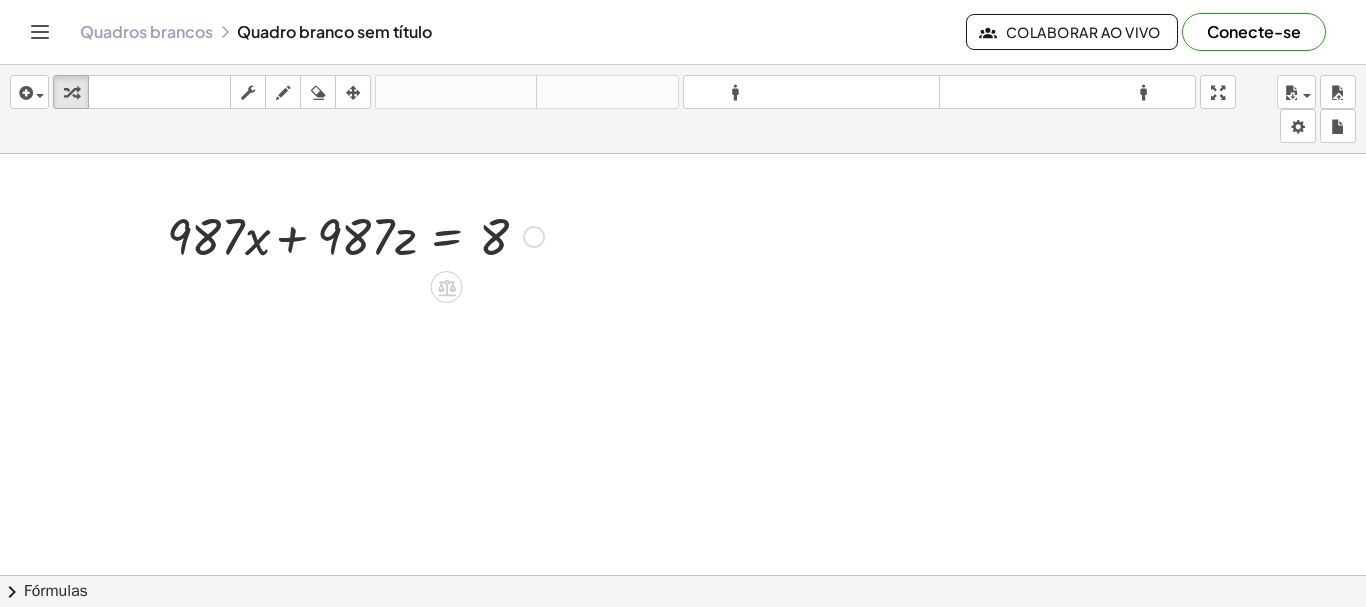 click at bounding box center [354, 235] 